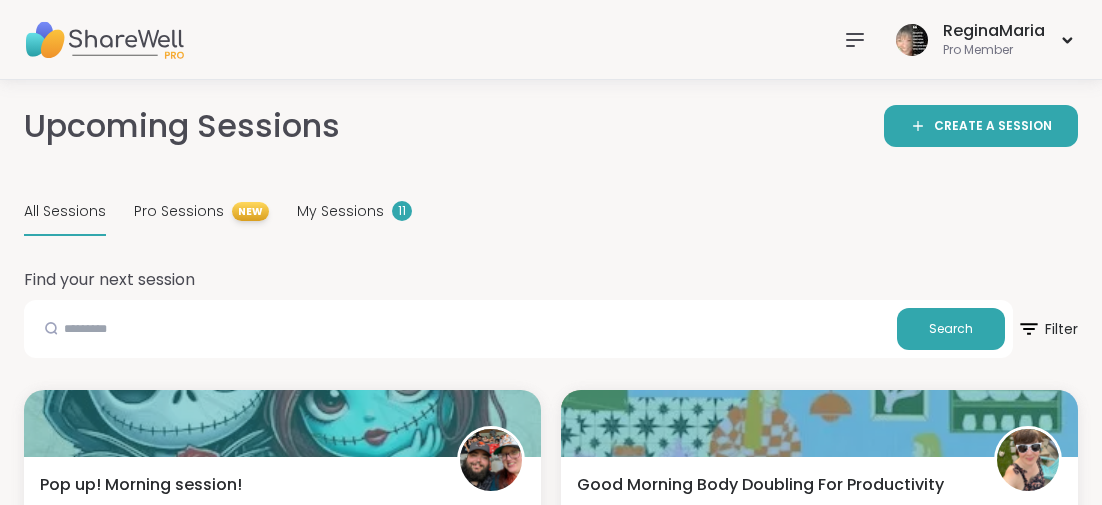 scroll, scrollTop: 17866, scrollLeft: 0, axis: vertical 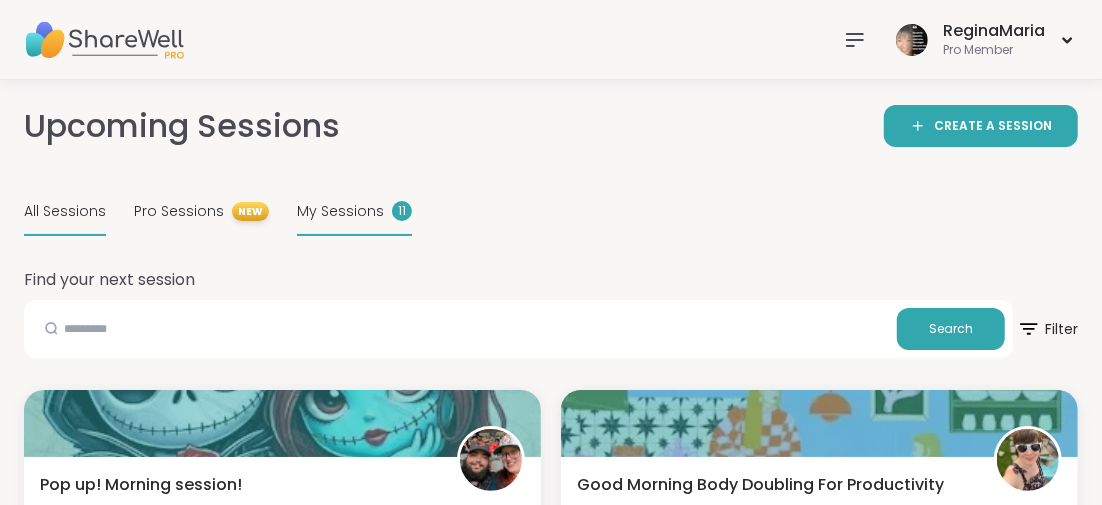 click on "My Sessions" at bounding box center (340, 211) 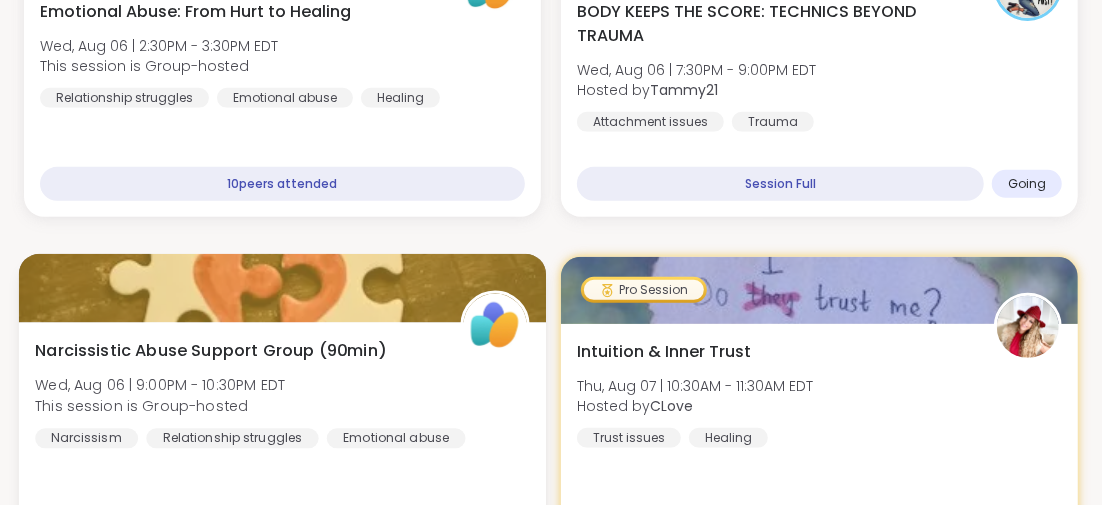 scroll, scrollTop: 300, scrollLeft: 0, axis: vertical 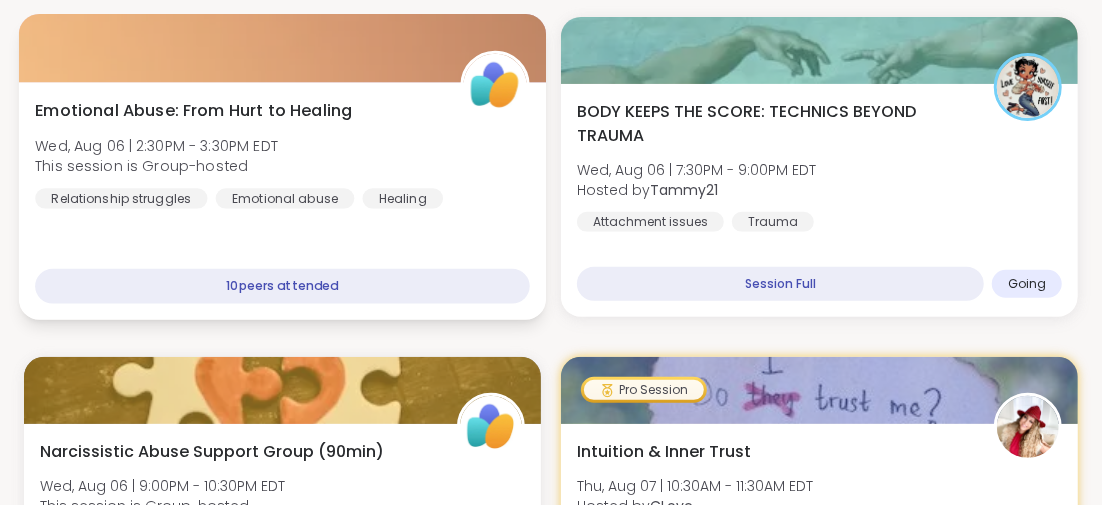 click on "Emotional Abuse: From Hurt to Healing" at bounding box center (193, 111) 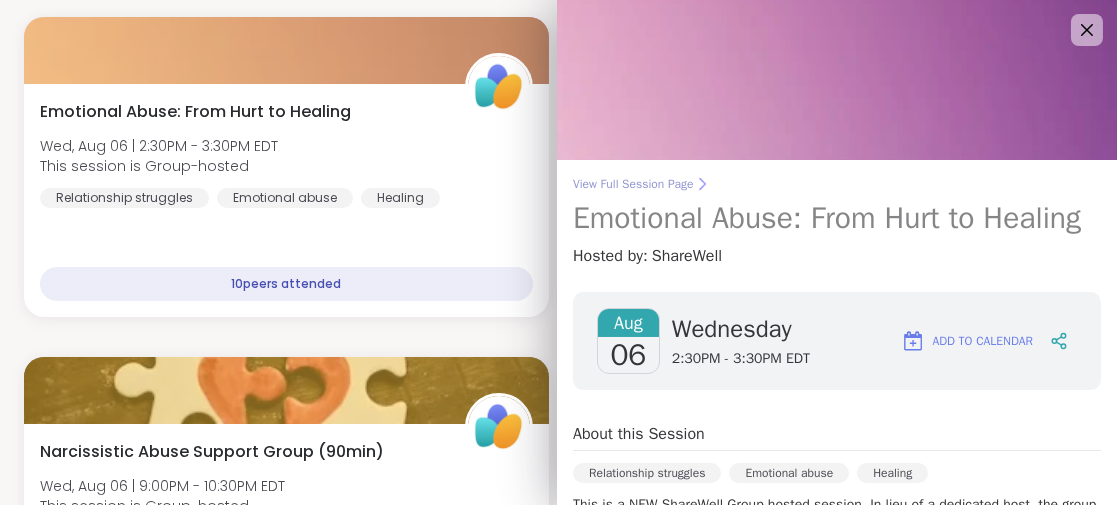 click on "Emotional Abuse: From Hurt to Healing" at bounding box center [837, 218] 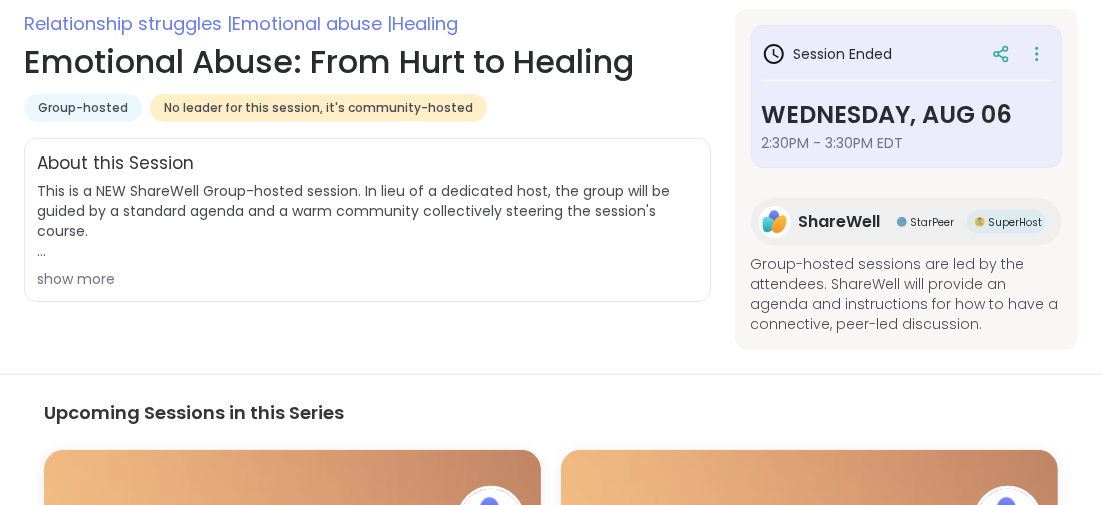 scroll, scrollTop: 457, scrollLeft: 0, axis: vertical 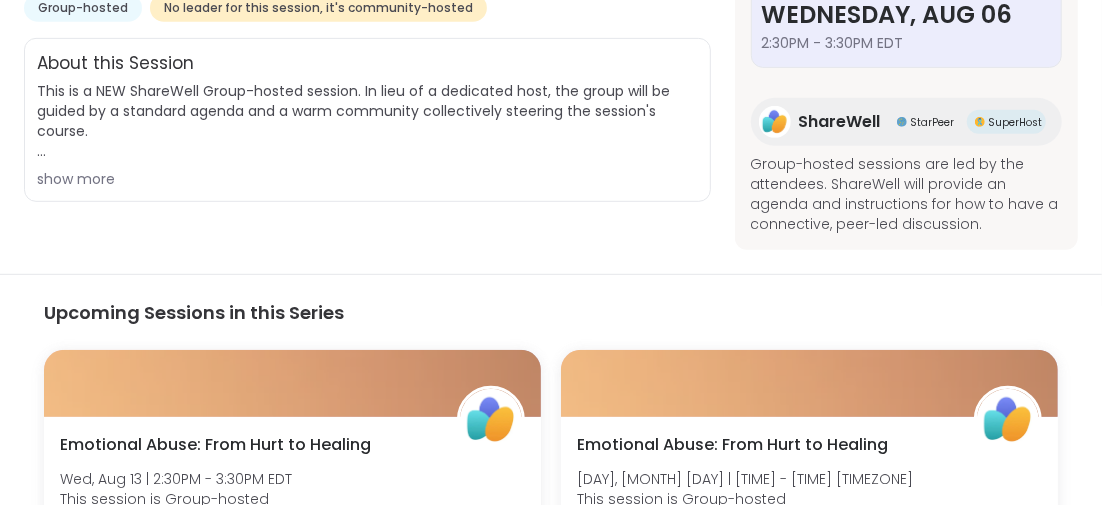 click on "Group-hosted sessions are led by the attendees. ShareWell will provide an agenda and instructions for how to have a connective, peer-led discussion." at bounding box center (906, 194) 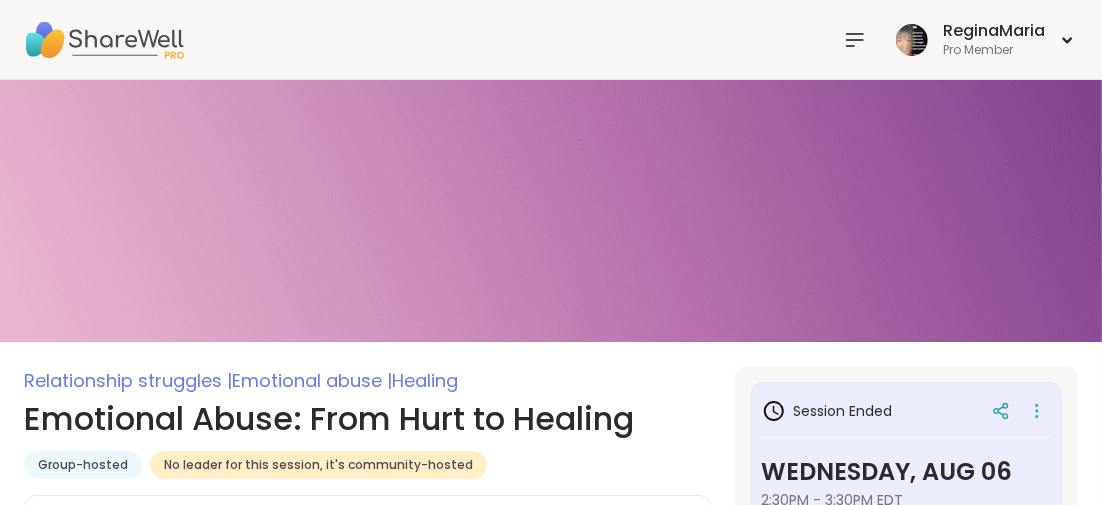 click 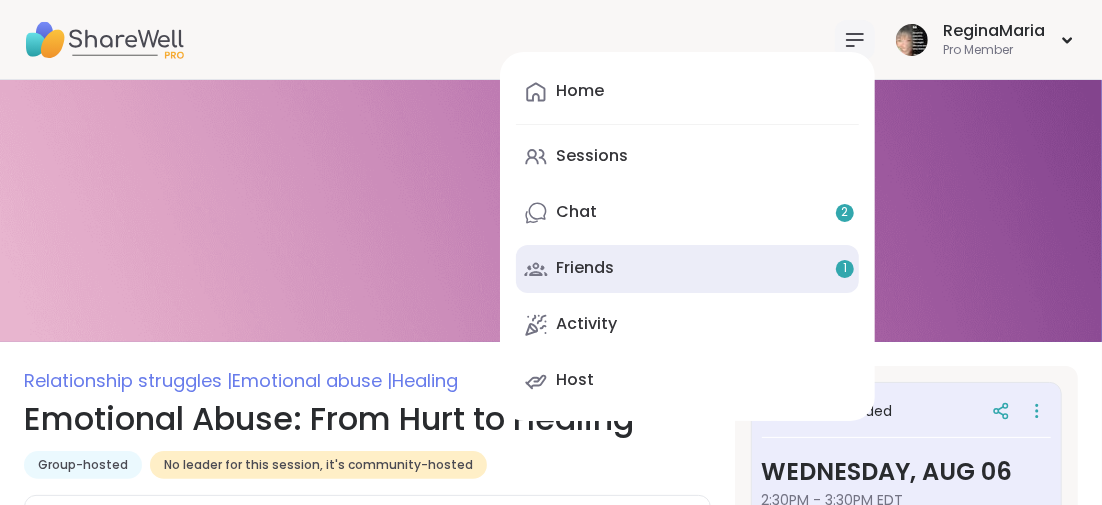 click on "Friends 1" at bounding box center (585, 268) 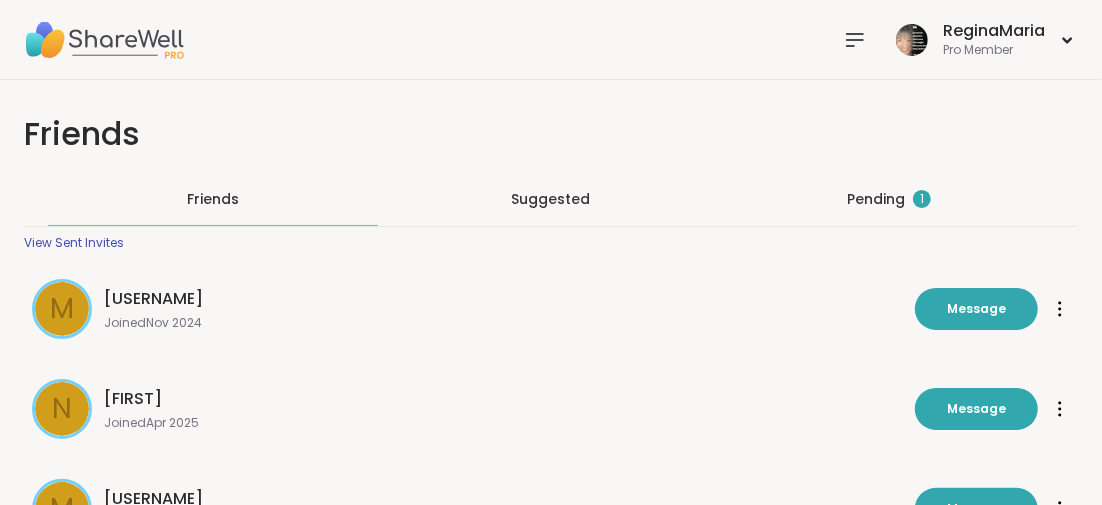 scroll, scrollTop: 99, scrollLeft: 0, axis: vertical 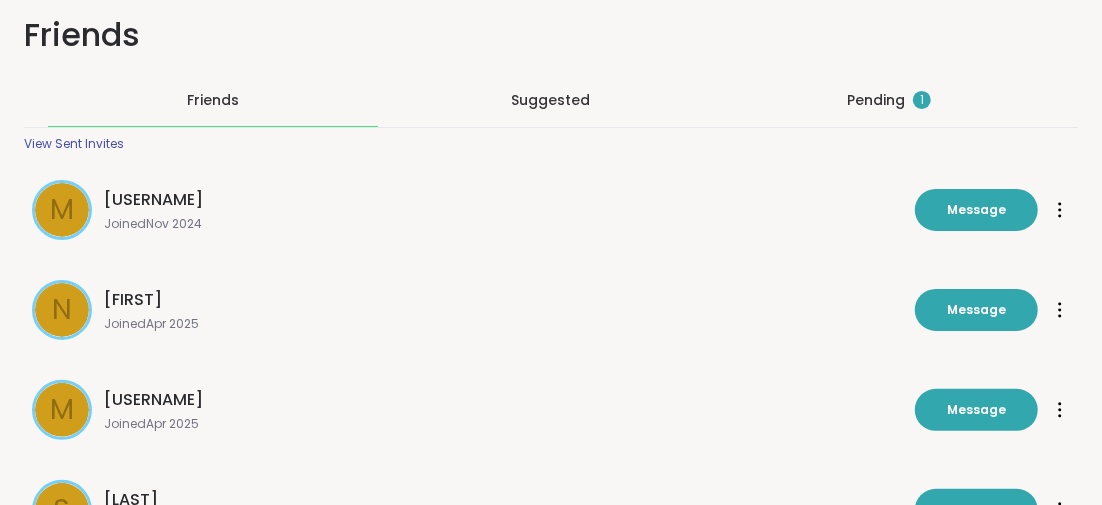 click on "Pending   1" at bounding box center (889, 100) 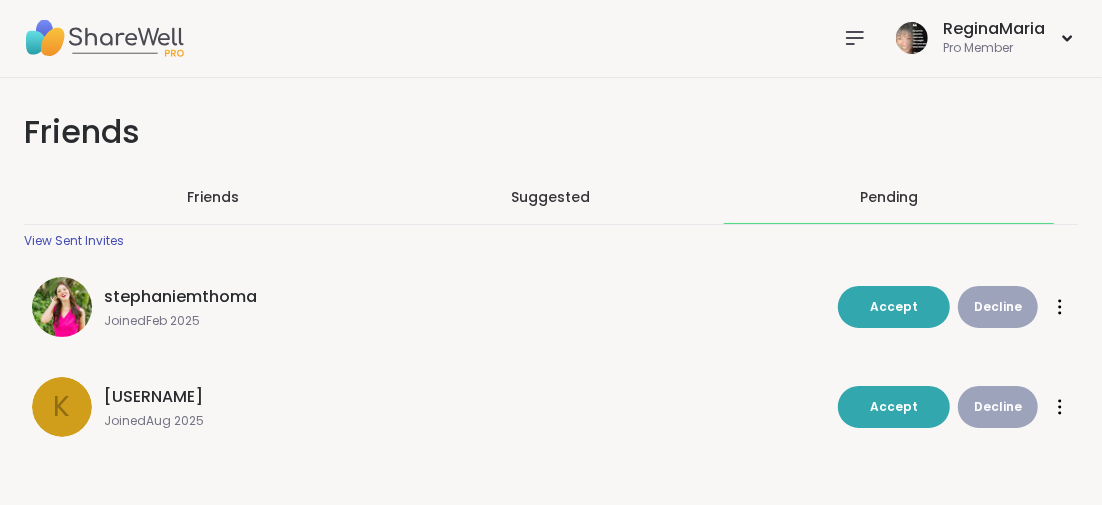 scroll, scrollTop: 1, scrollLeft: 0, axis: vertical 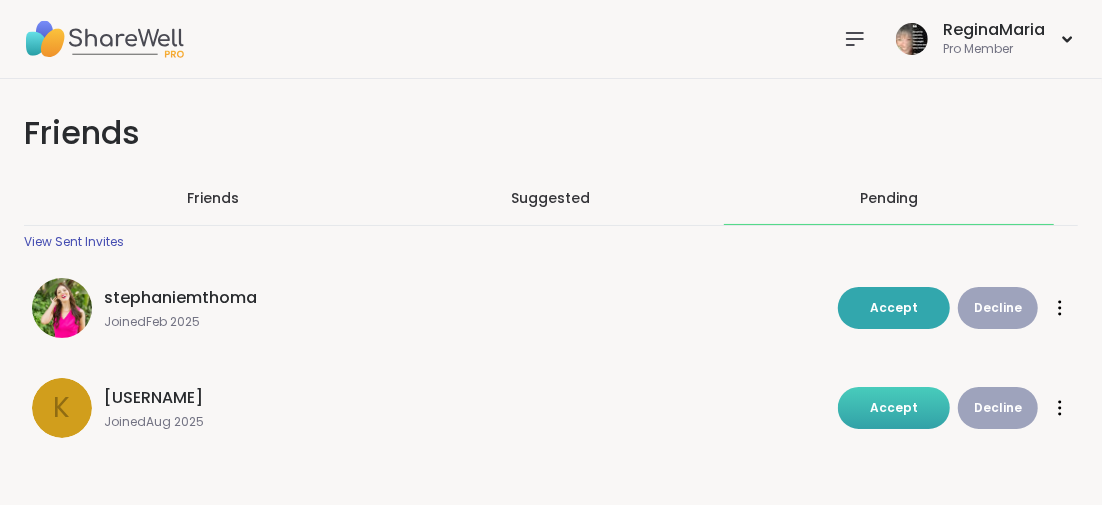 click on "Accept" at bounding box center [894, 407] 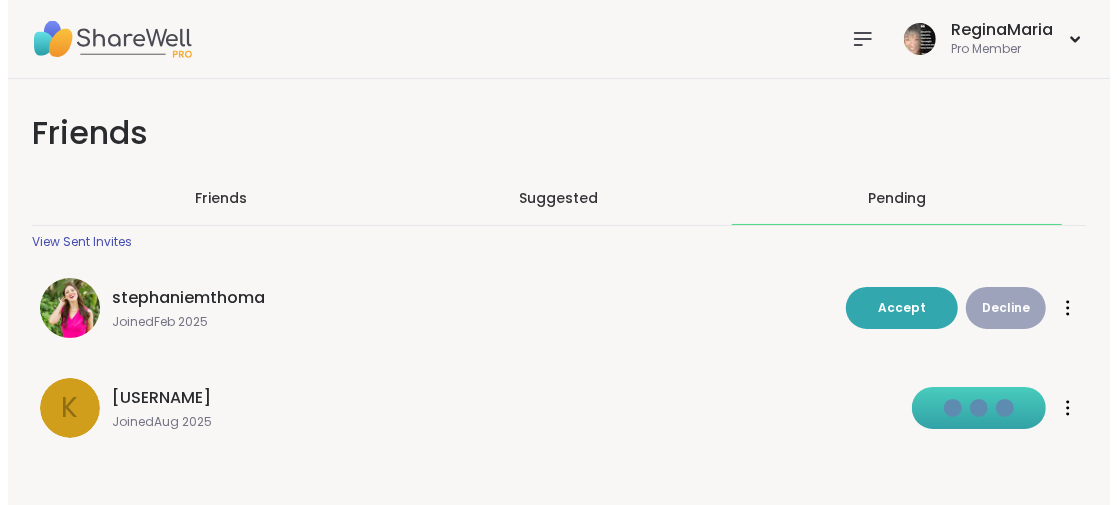 scroll, scrollTop: 0, scrollLeft: 0, axis: both 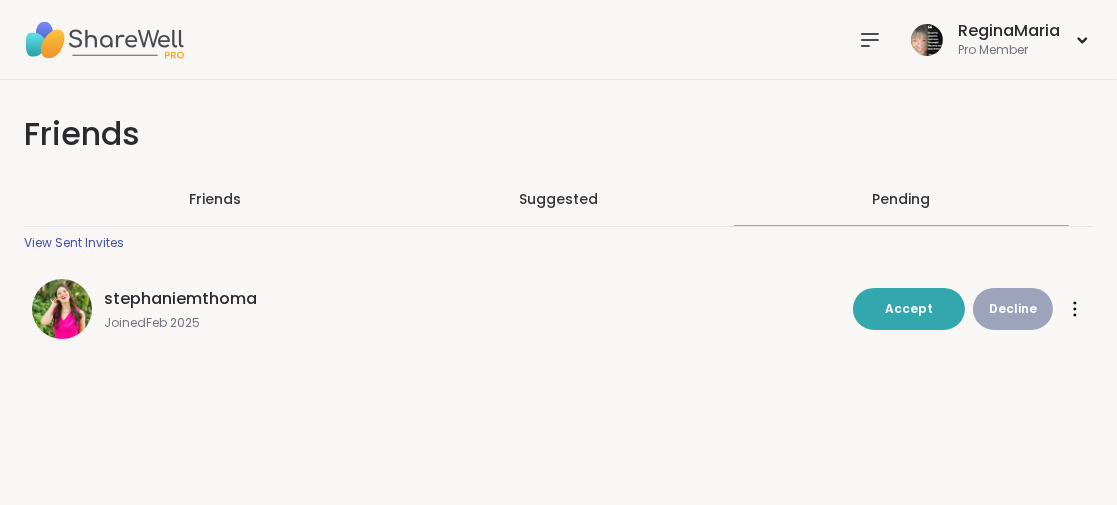 click 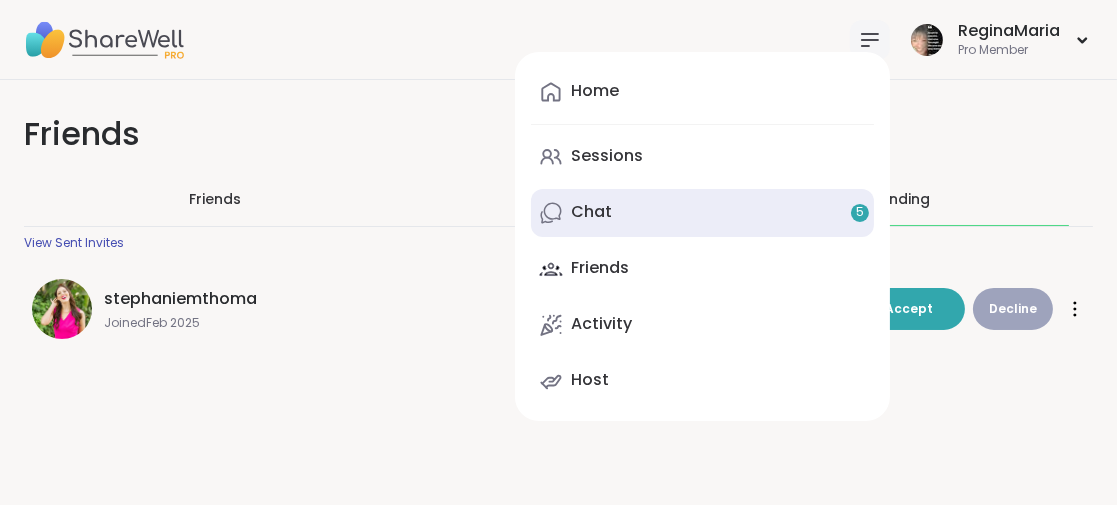click on "Chat 5" at bounding box center [591, 212] 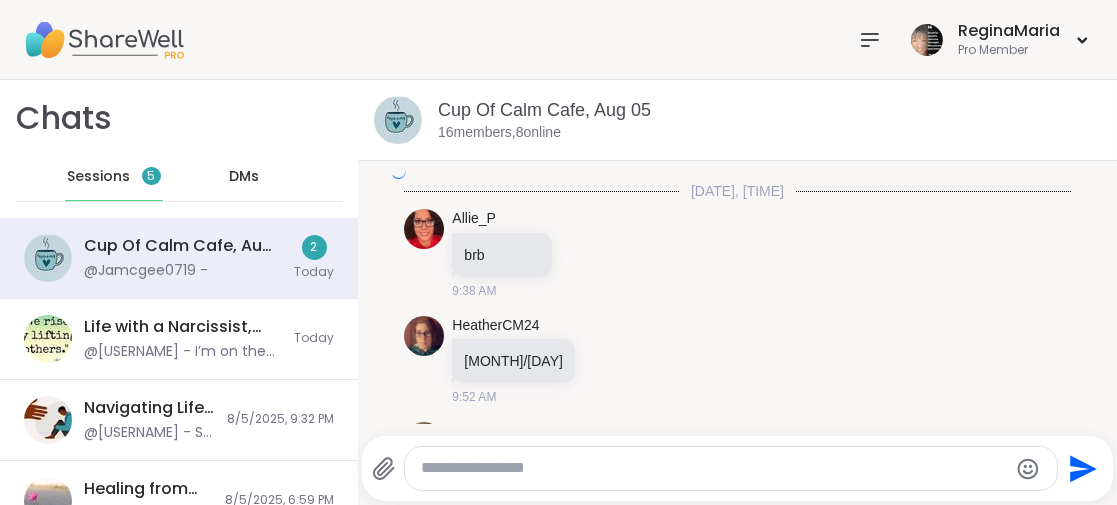 scroll, scrollTop: 7632, scrollLeft: 0, axis: vertical 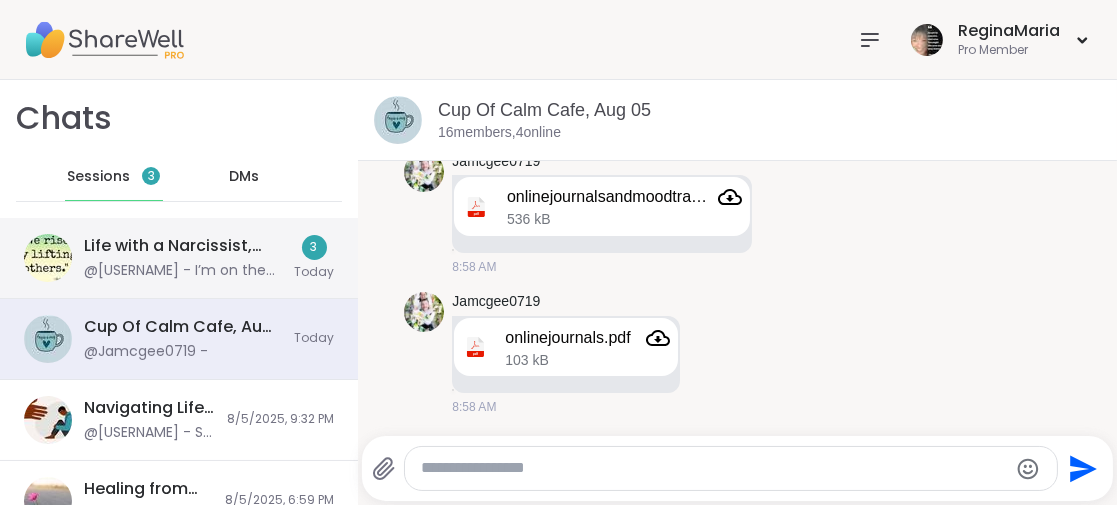 click on "Life with a Narcissist, Aug 04" at bounding box center [183, 246] 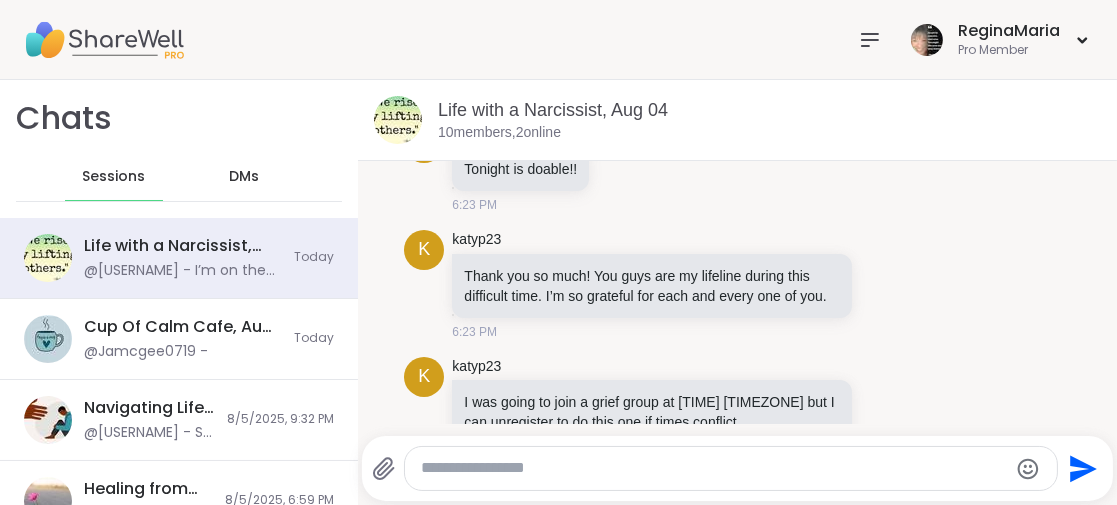 scroll, scrollTop: 3880, scrollLeft: 0, axis: vertical 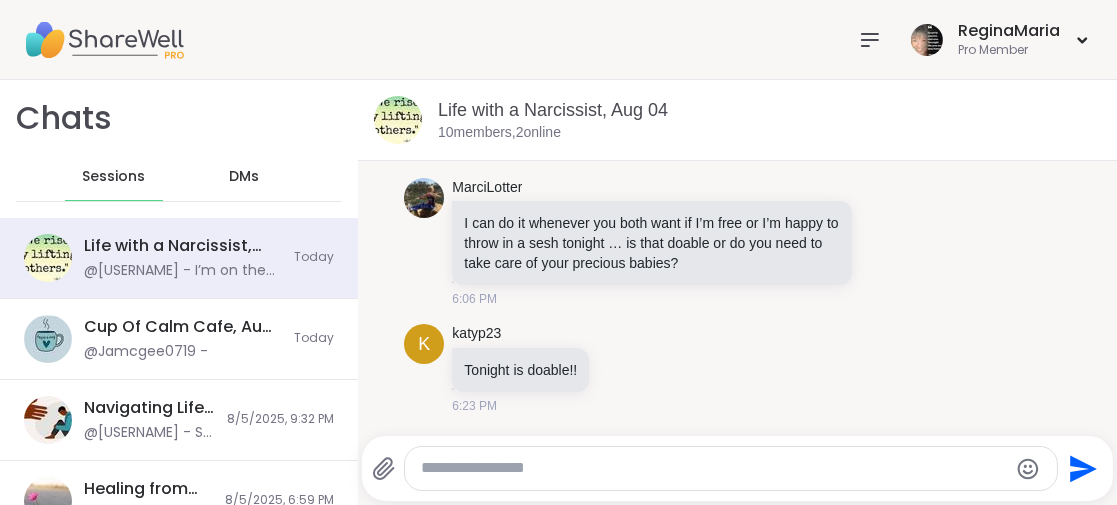click on "DMs" at bounding box center (244, 177) 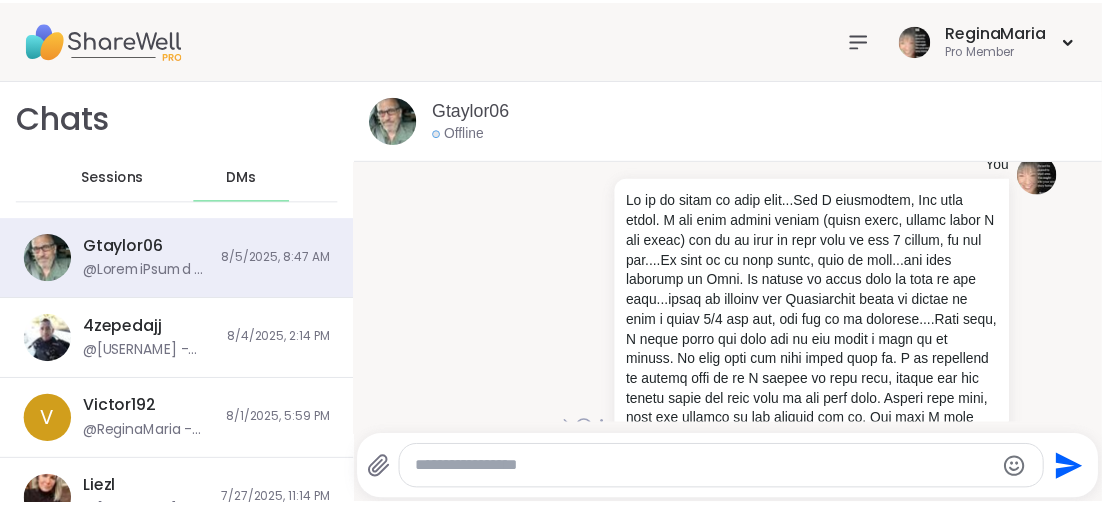 scroll, scrollTop: 4652, scrollLeft: 0, axis: vertical 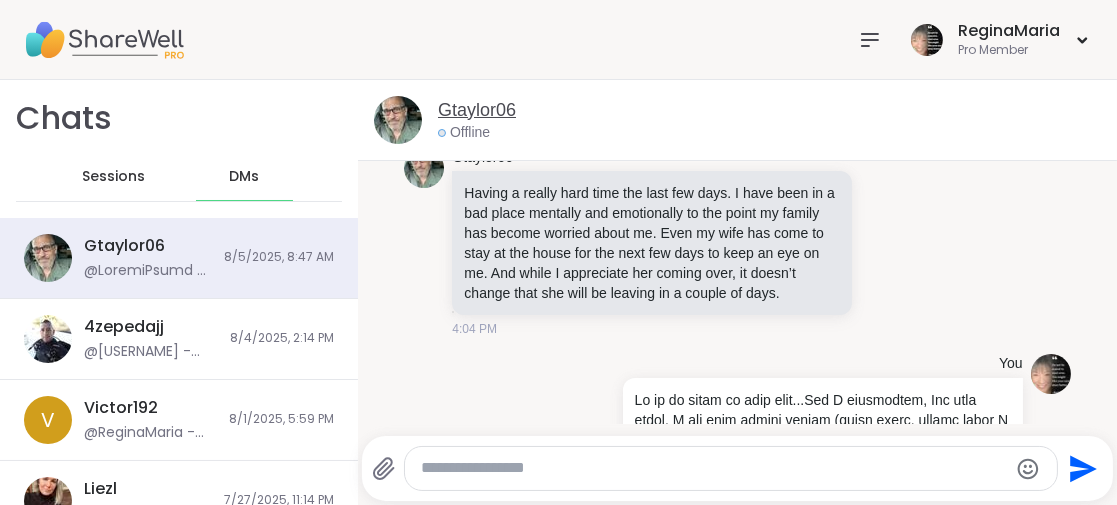 click on "Gtaylor06" at bounding box center (477, 110) 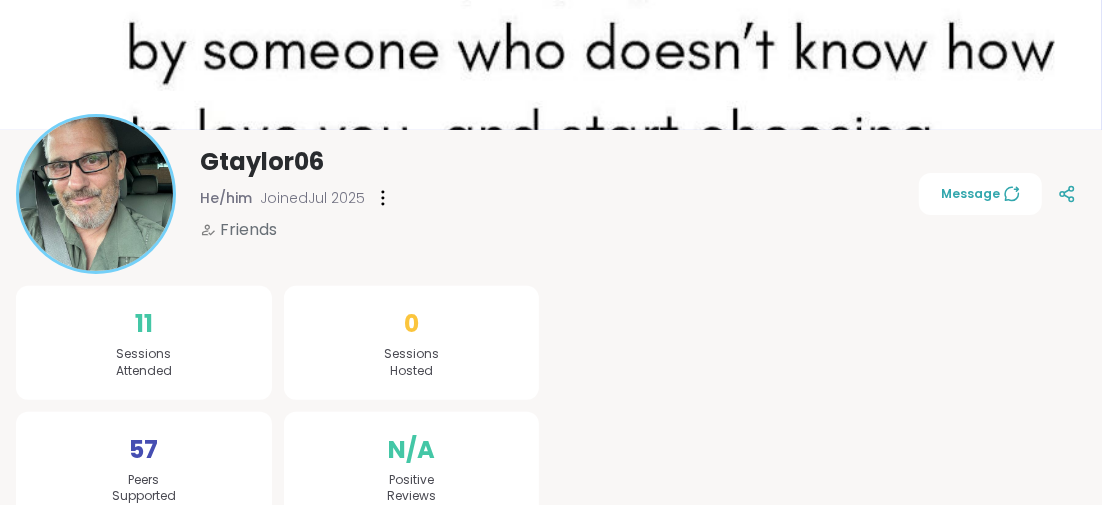 scroll, scrollTop: 300, scrollLeft: 0, axis: vertical 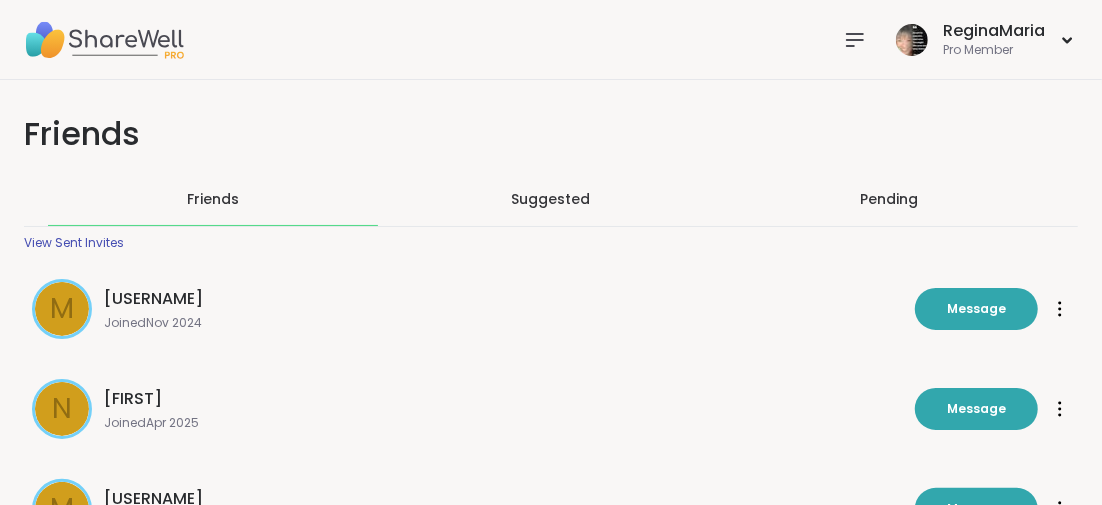 click 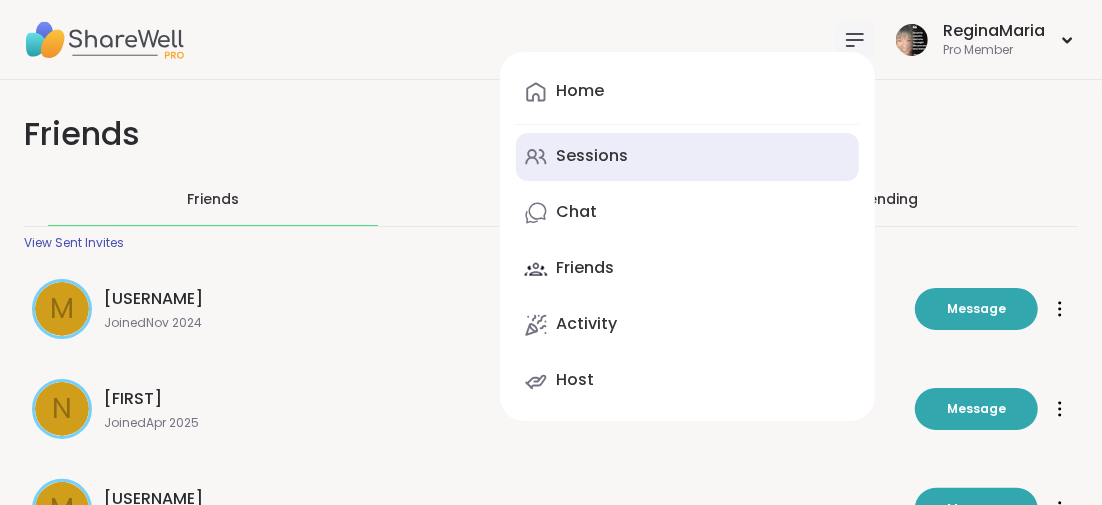 click on "Sessions" at bounding box center [592, 156] 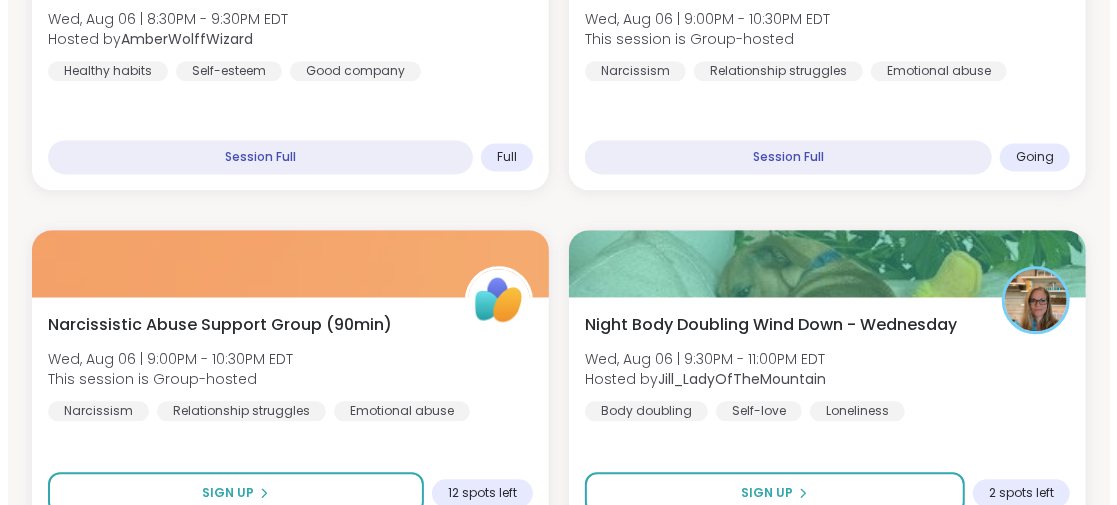 scroll, scrollTop: 2300, scrollLeft: 0, axis: vertical 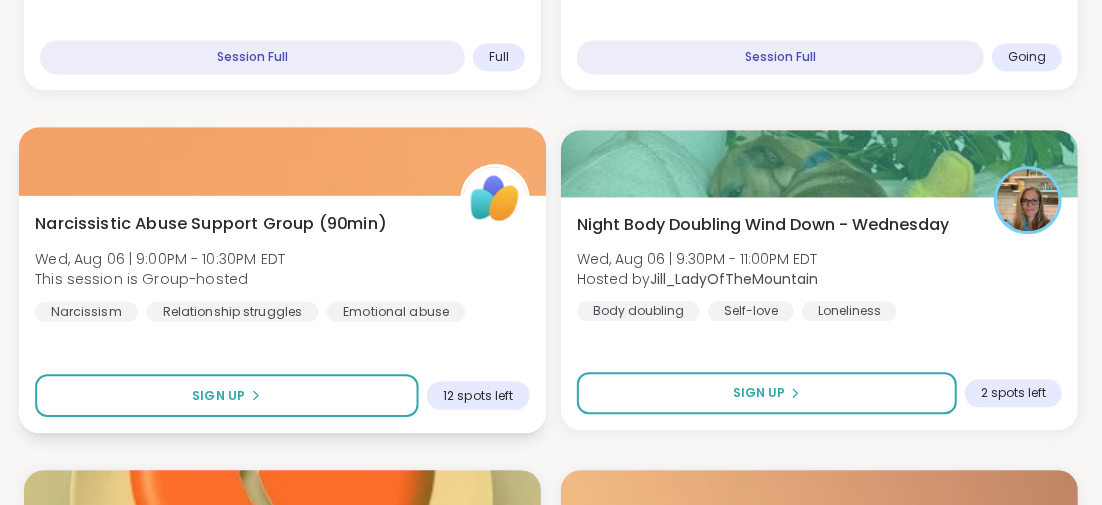 click on "Narcissistic Abuse Support Group (90min)" at bounding box center (210, 223) 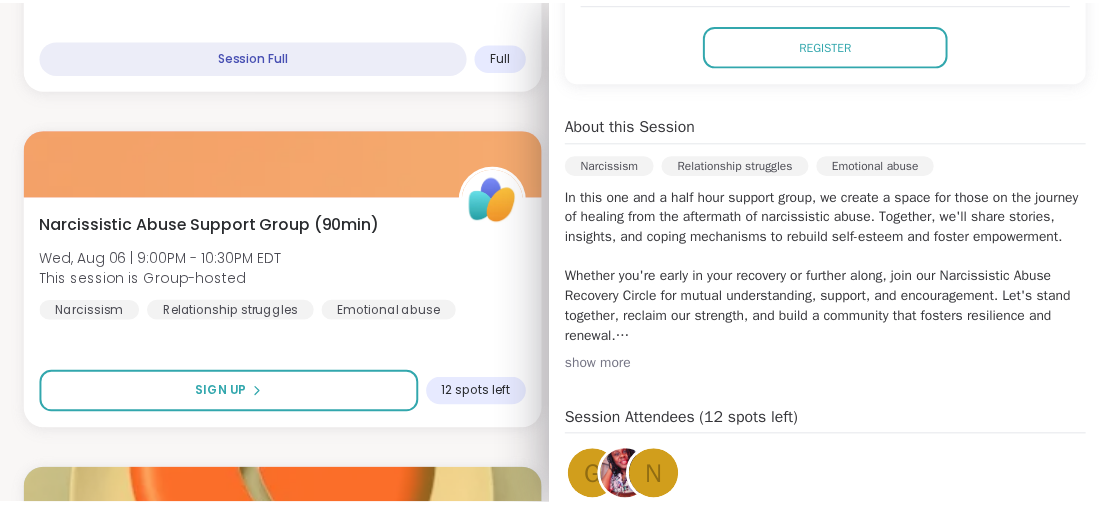 scroll, scrollTop: 0, scrollLeft: 0, axis: both 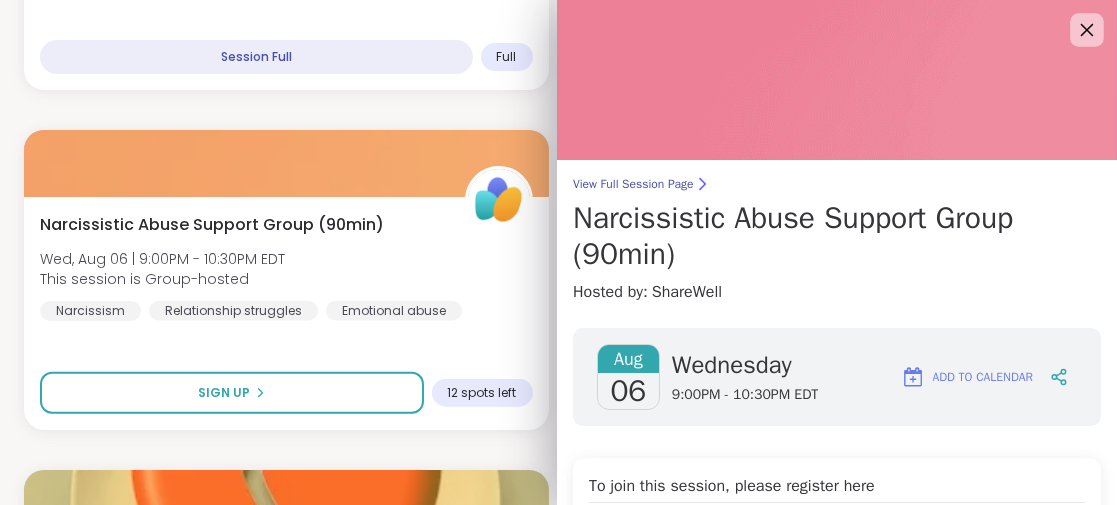 click 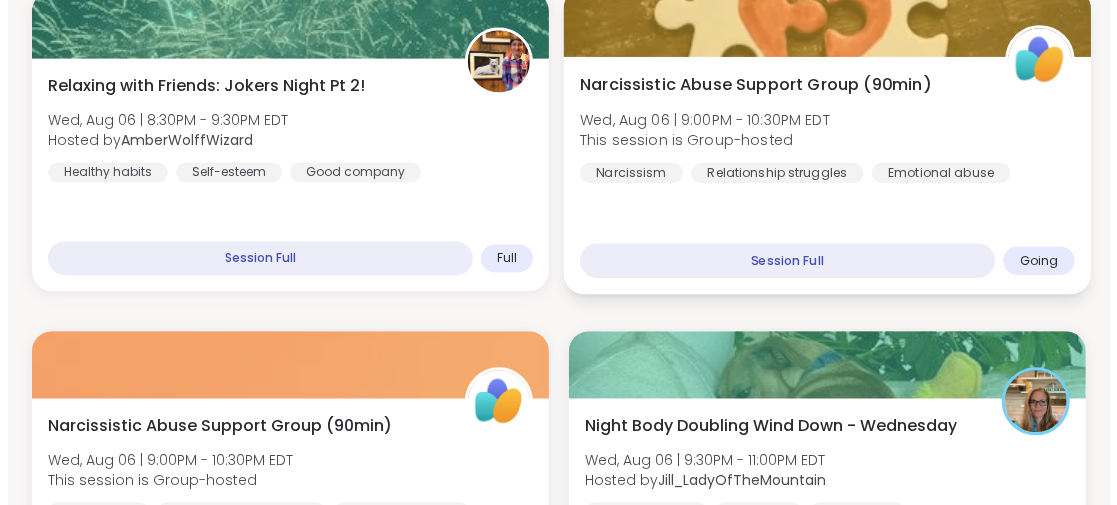 scroll, scrollTop: 2000, scrollLeft: 0, axis: vertical 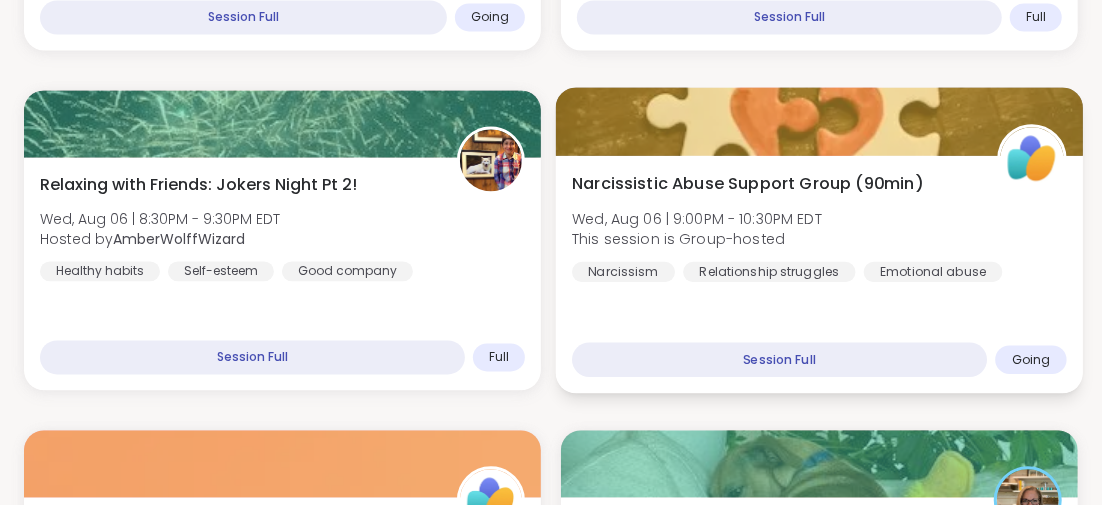 click on "Narcissistic Abuse Support Group (90min)" at bounding box center (747, 183) 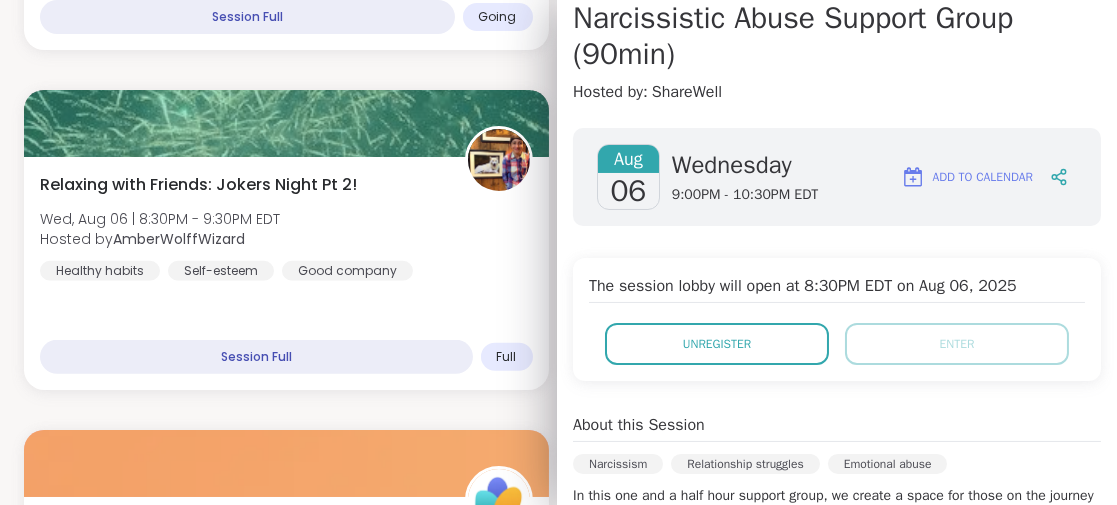 scroll, scrollTop: 0, scrollLeft: 0, axis: both 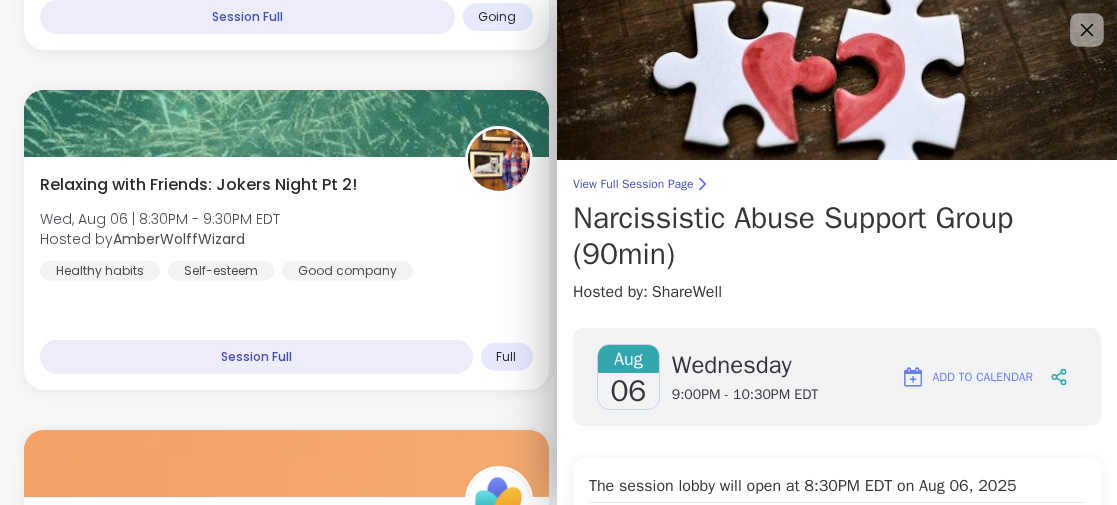 click 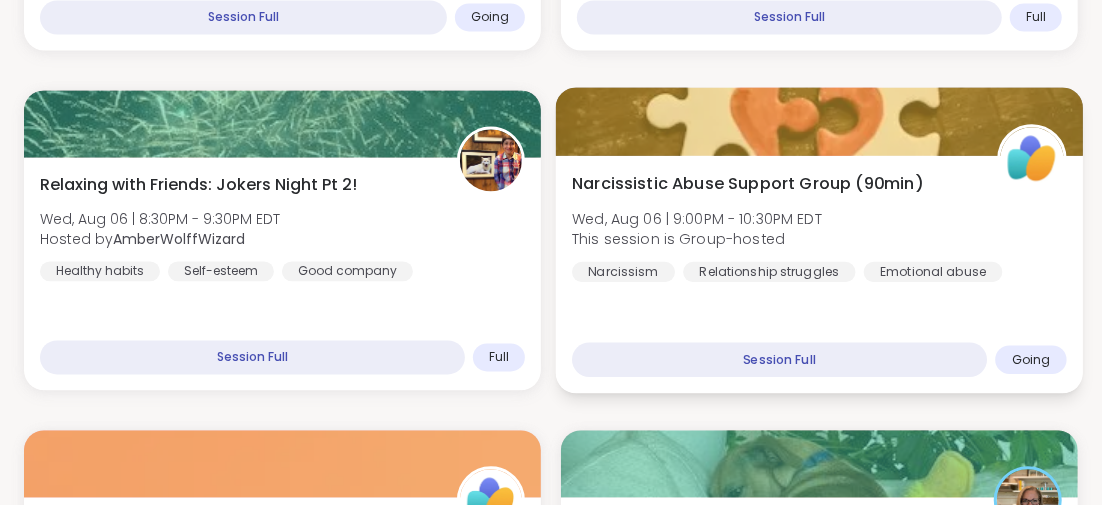 click on "Narcissistic Abuse Support Group (90min)" at bounding box center [747, 183] 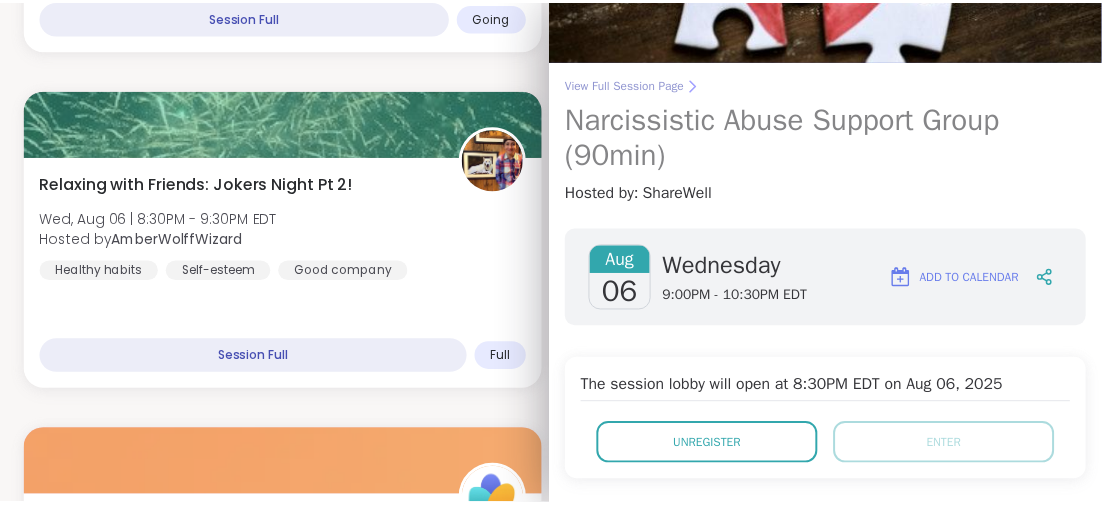 scroll, scrollTop: 0, scrollLeft: 0, axis: both 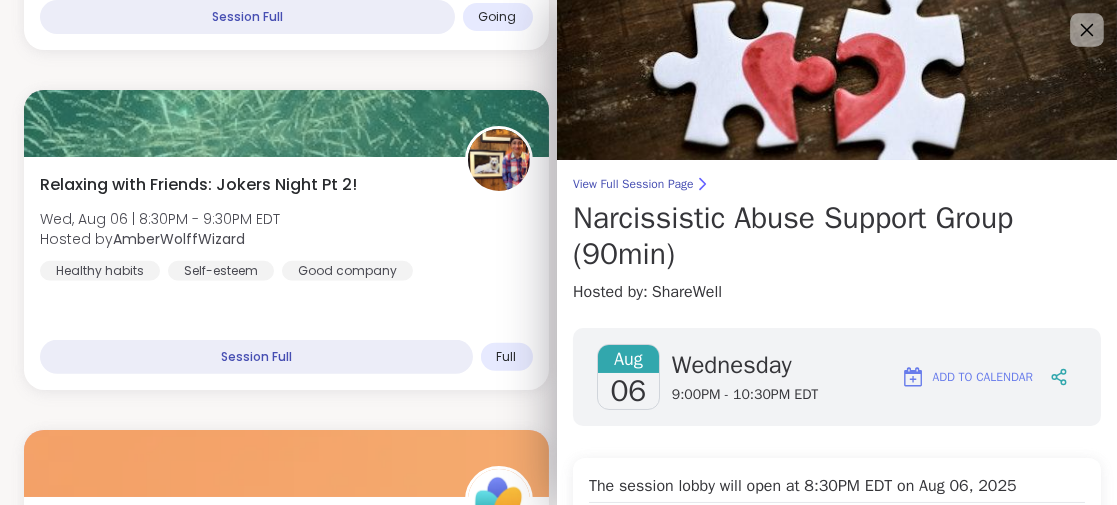 click 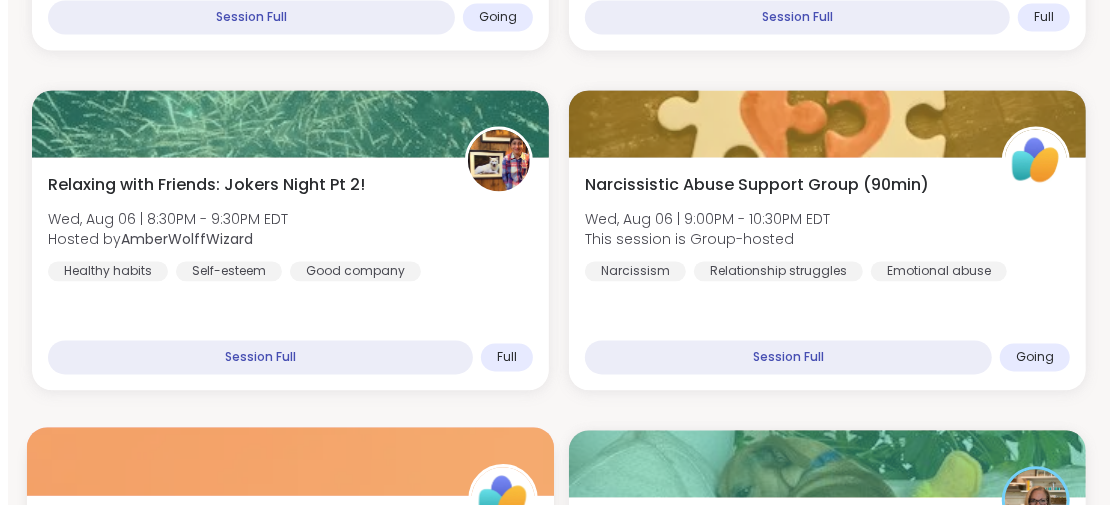 scroll, scrollTop: 2200, scrollLeft: 0, axis: vertical 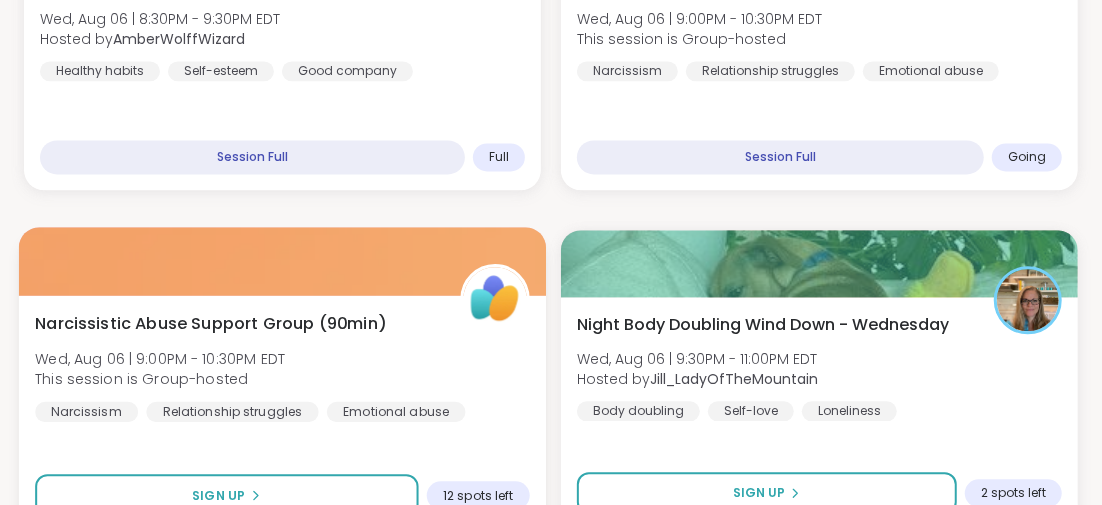 click on "Narcissistic Abuse Support Group (90min)" at bounding box center [210, 323] 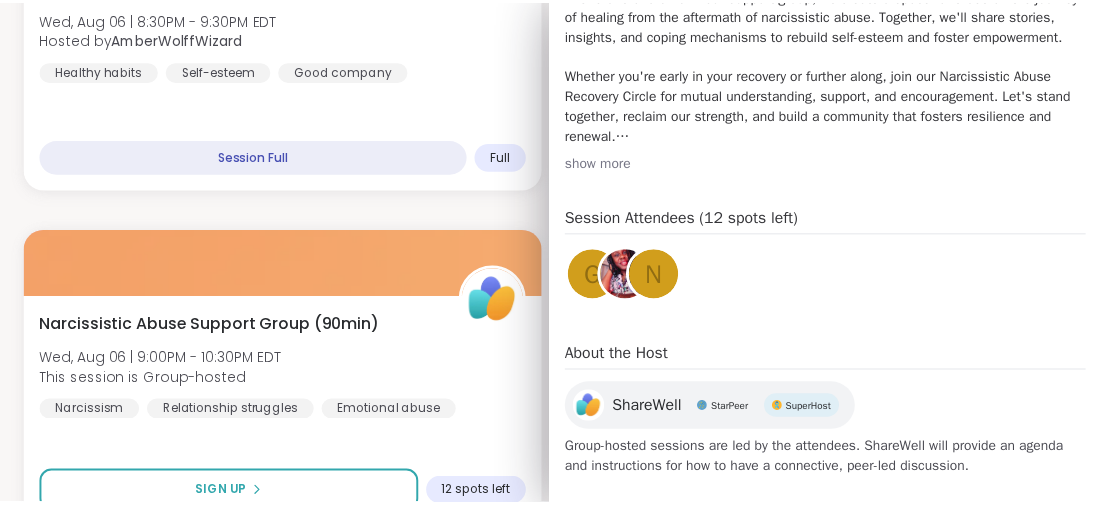 scroll, scrollTop: 0, scrollLeft: 0, axis: both 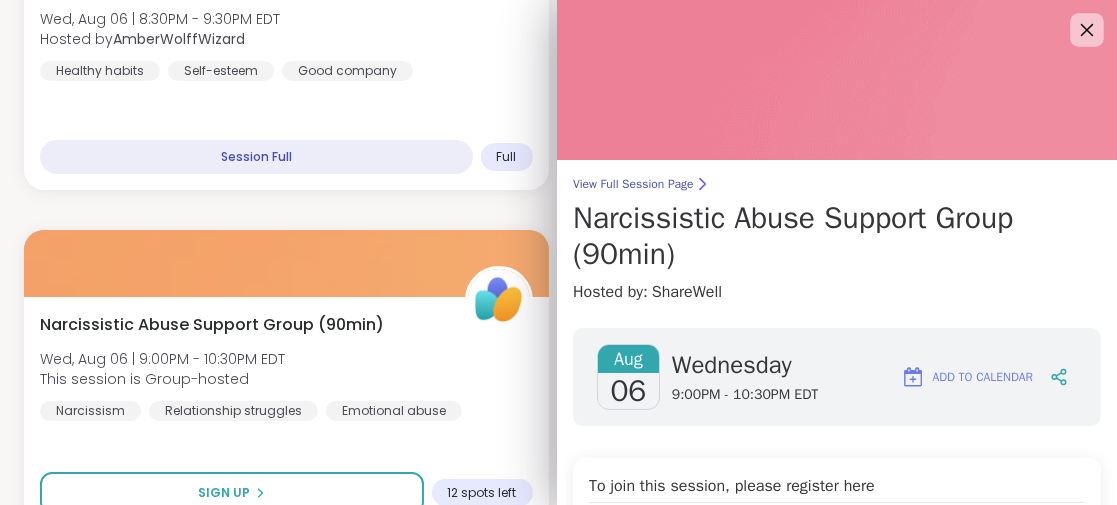 click 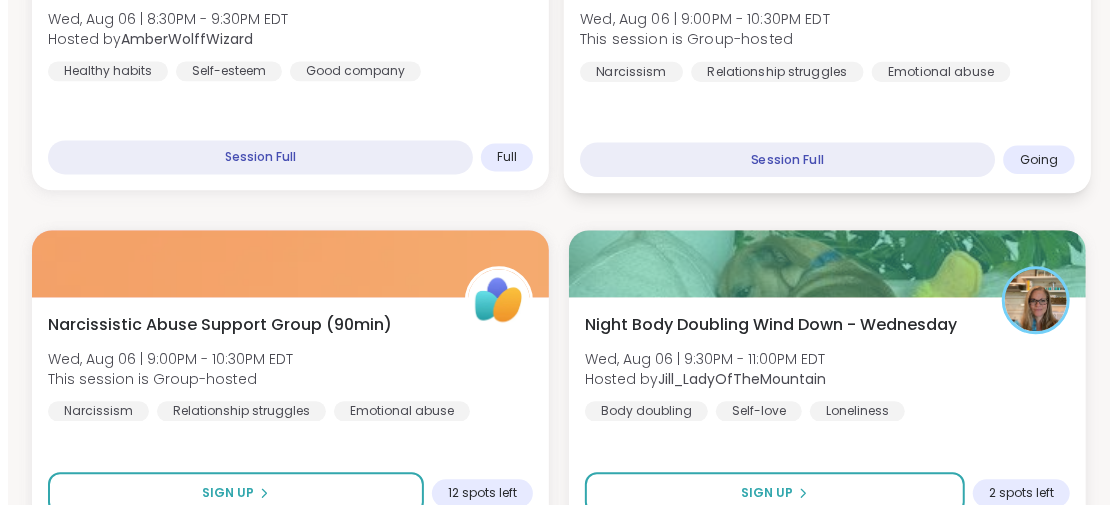 scroll, scrollTop: 1900, scrollLeft: 0, axis: vertical 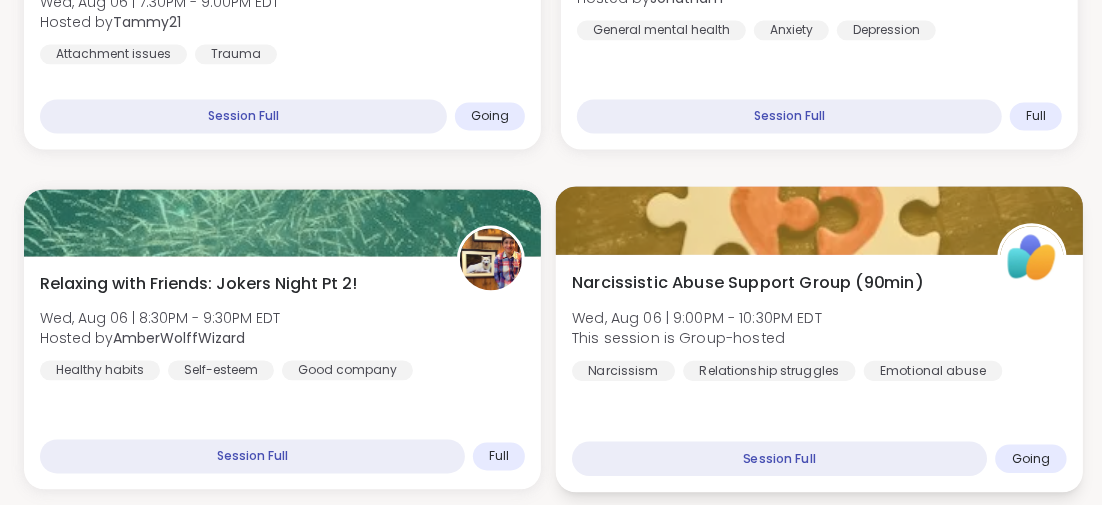 click on "Narcissistic Abuse Support Group (90min)" at bounding box center (747, 283) 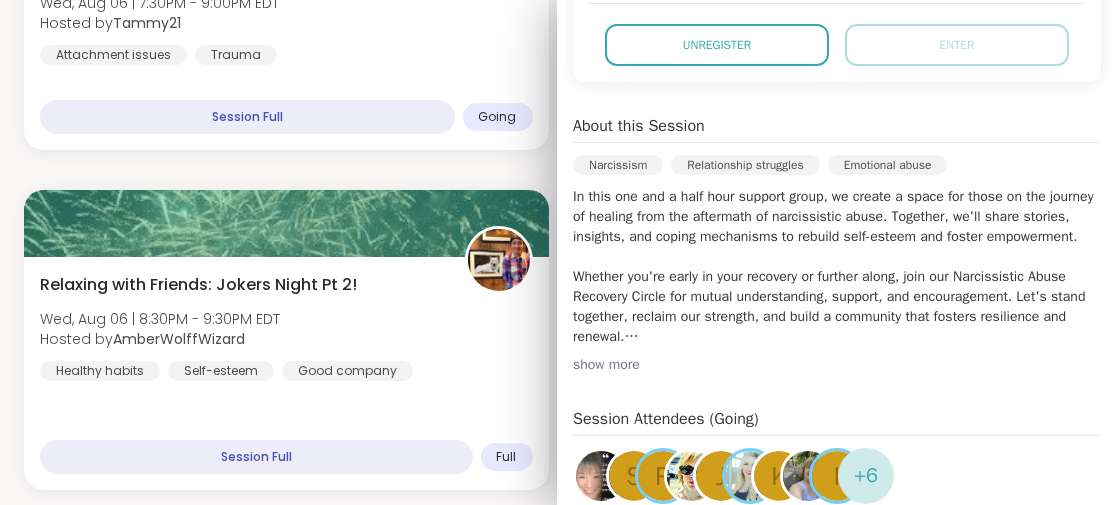 scroll, scrollTop: 600, scrollLeft: 0, axis: vertical 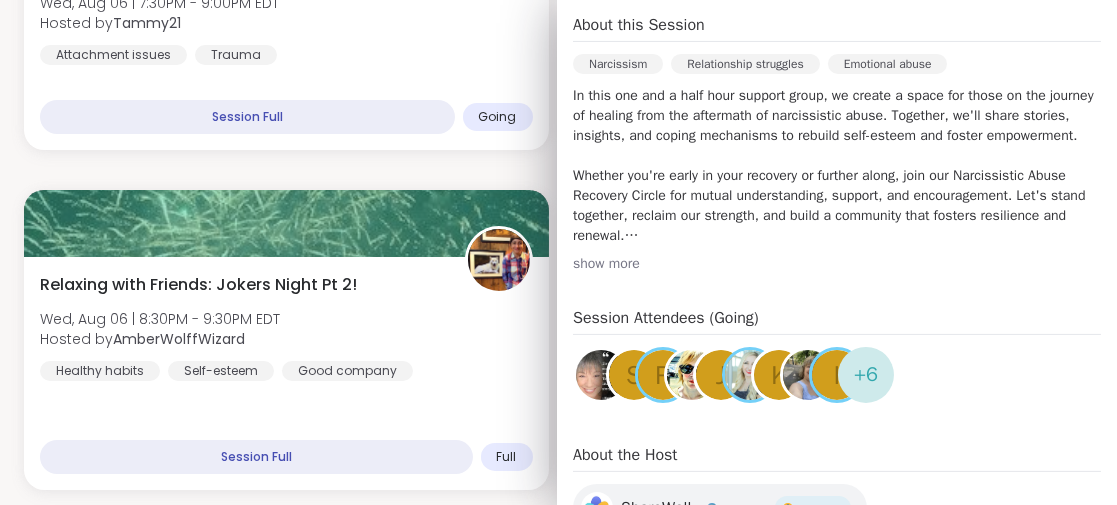 click on "+ 6" at bounding box center (866, 375) 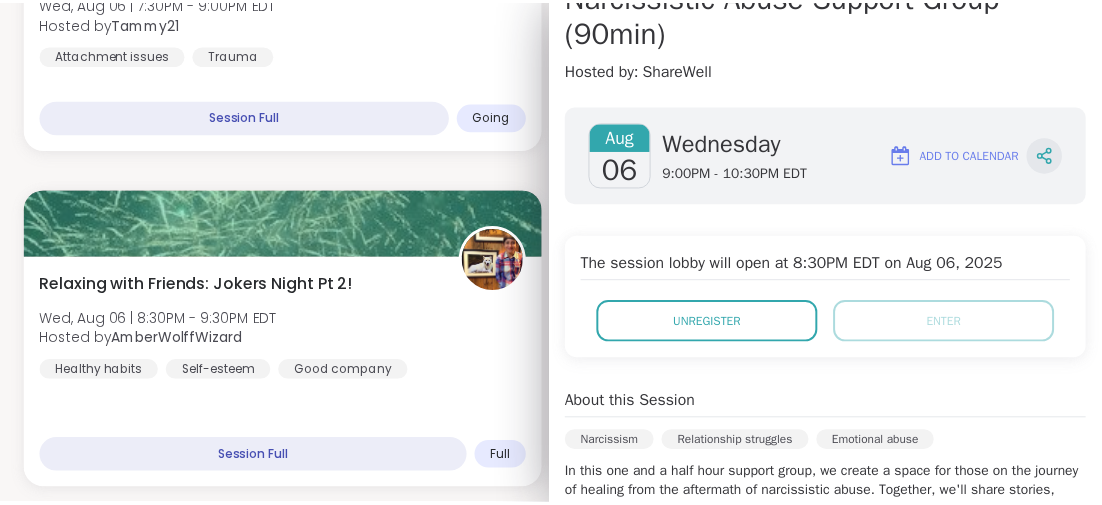 scroll, scrollTop: 0, scrollLeft: 0, axis: both 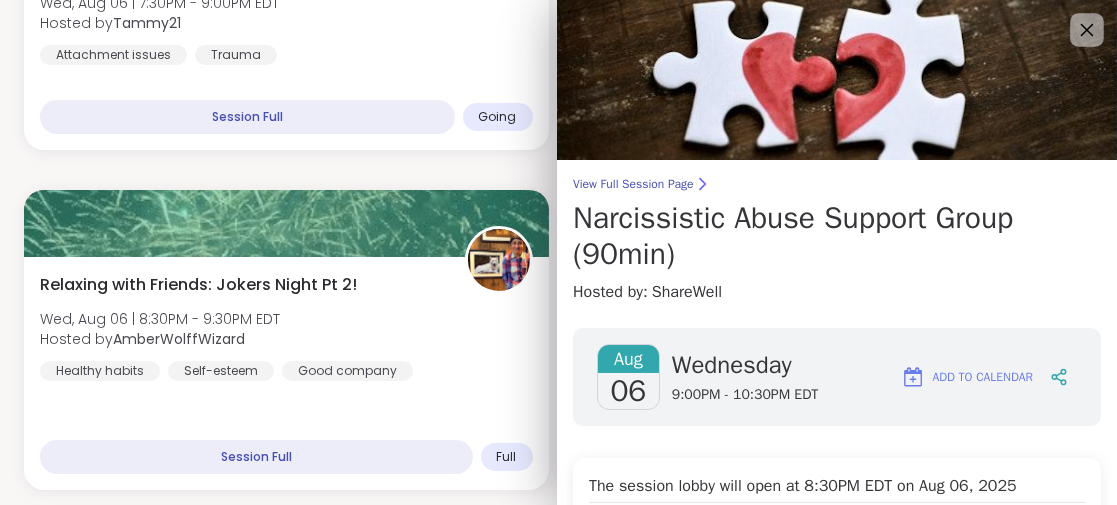 click 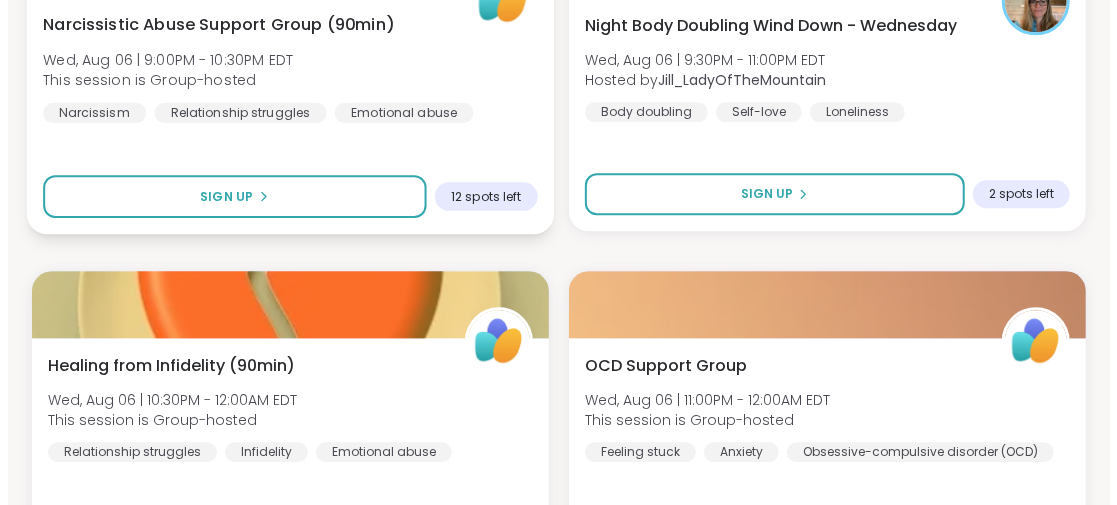 scroll, scrollTop: 2600, scrollLeft: 0, axis: vertical 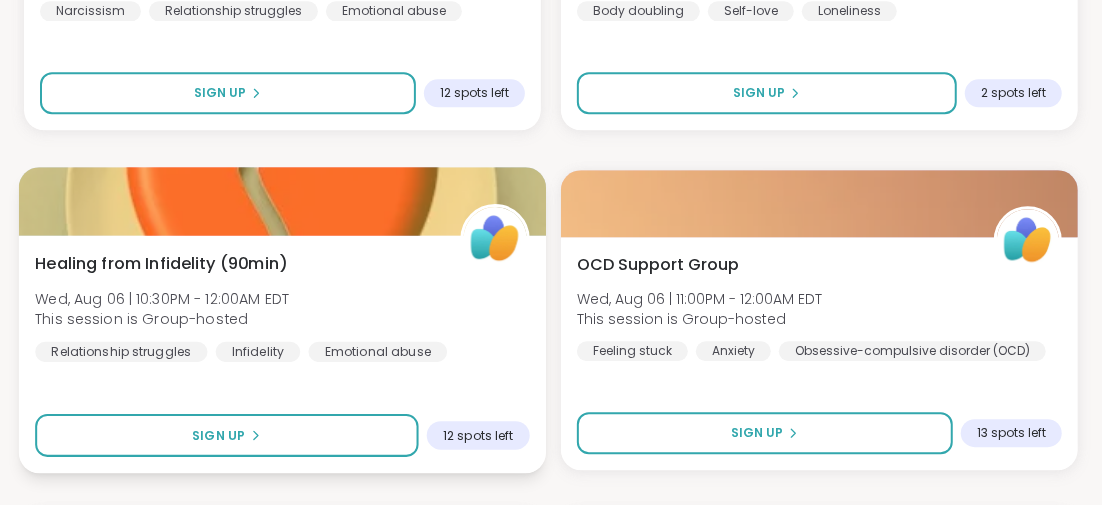 click on "Healing from Infidelity (90min)" at bounding box center [161, 263] 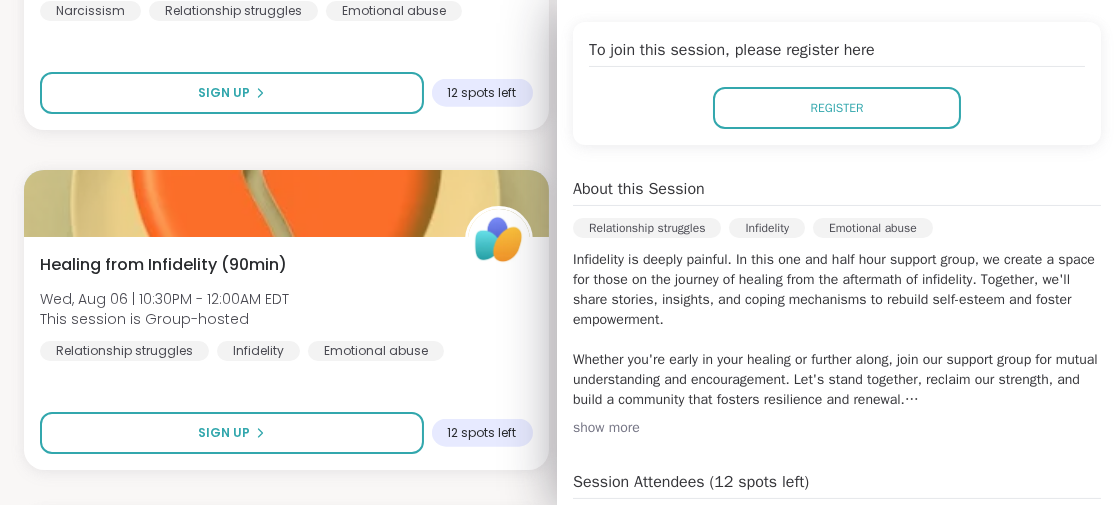 scroll, scrollTop: 300, scrollLeft: 0, axis: vertical 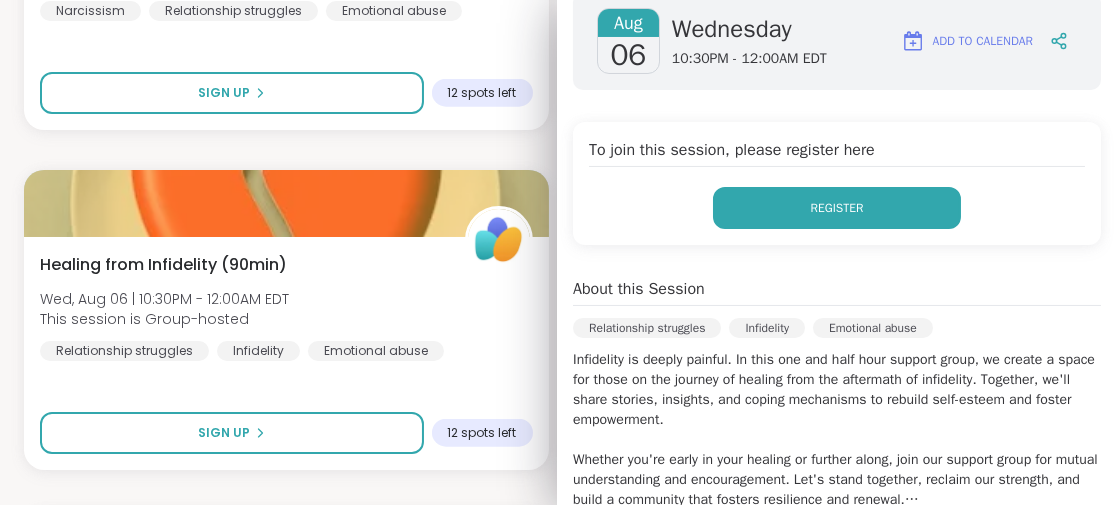 click on "Register" at bounding box center [837, 208] 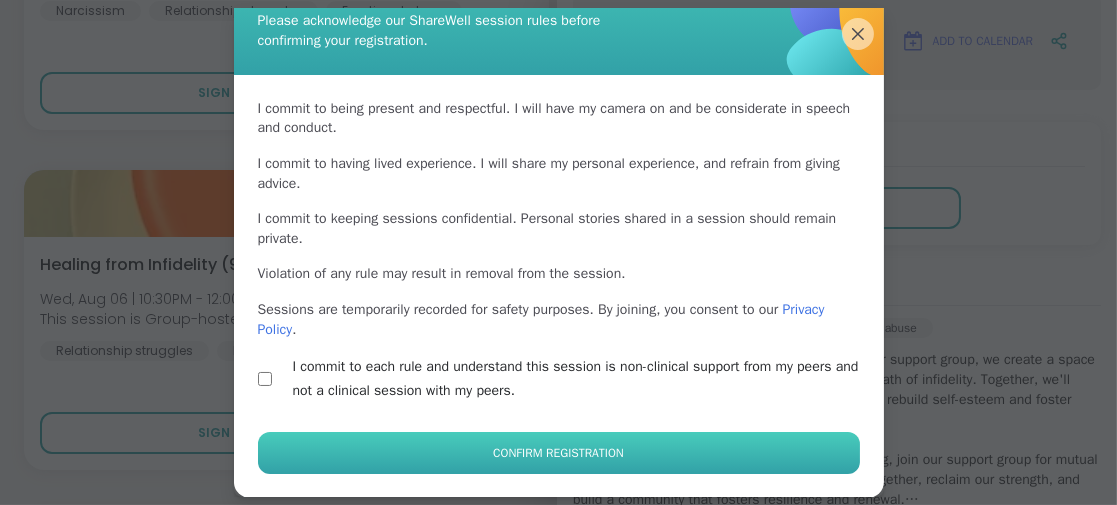 click on "Confirm Registration" at bounding box center (558, 453) 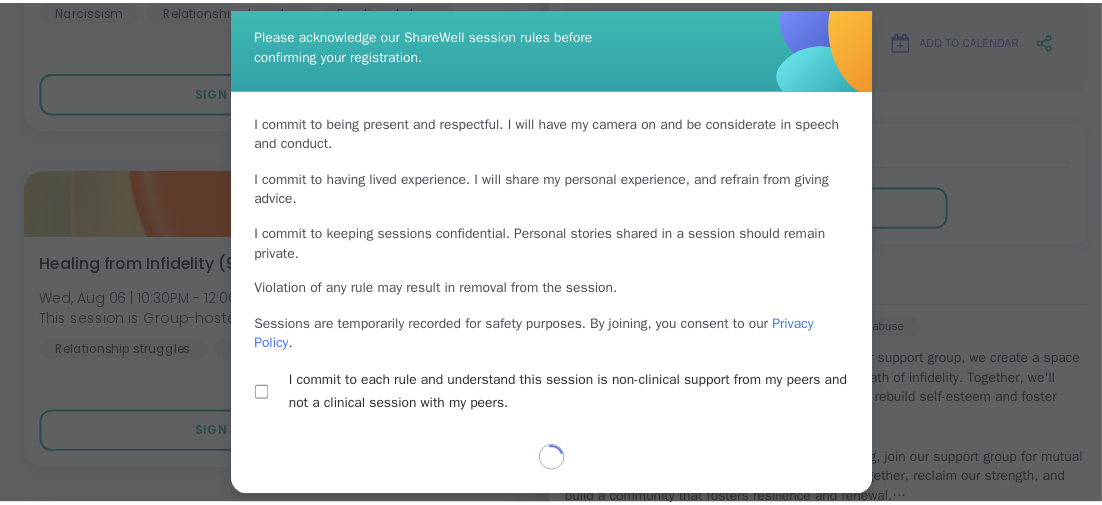scroll, scrollTop: 62, scrollLeft: 0, axis: vertical 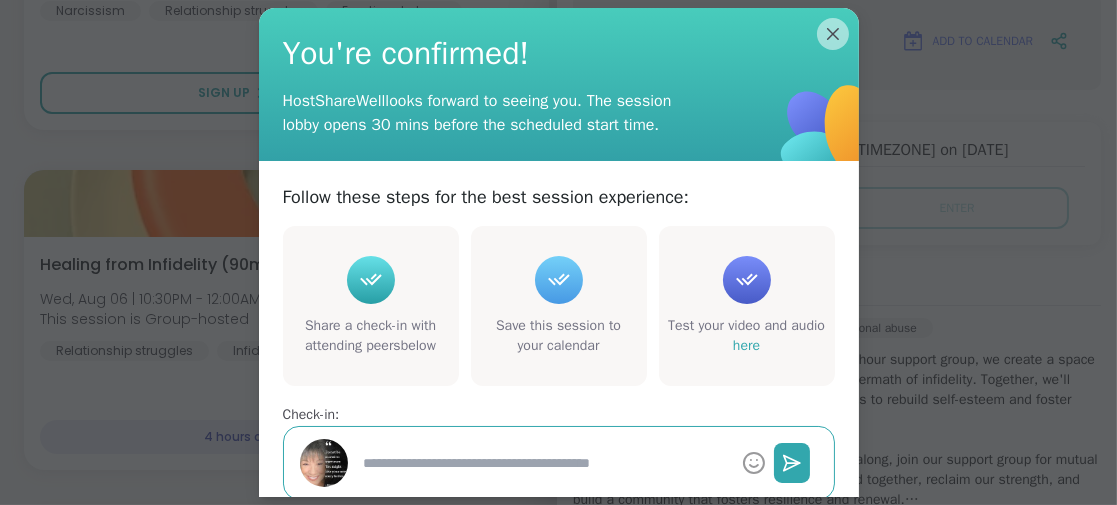 type on "*" 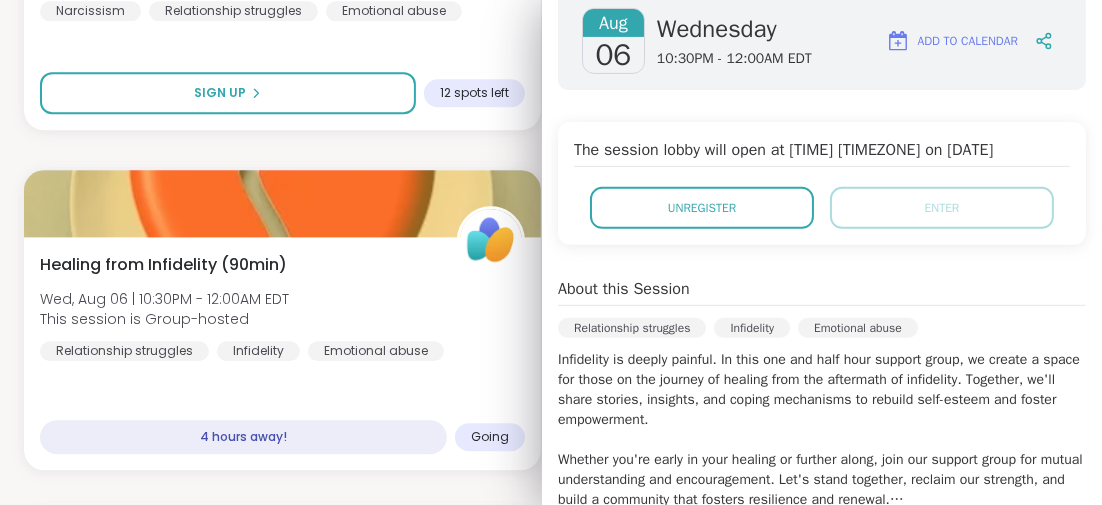 scroll, scrollTop: 0, scrollLeft: 0, axis: both 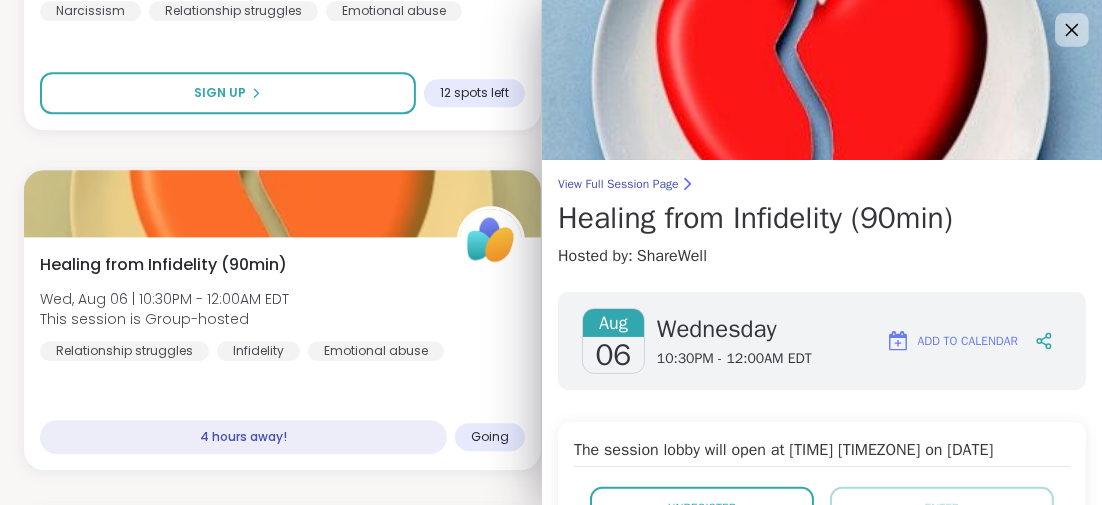 click 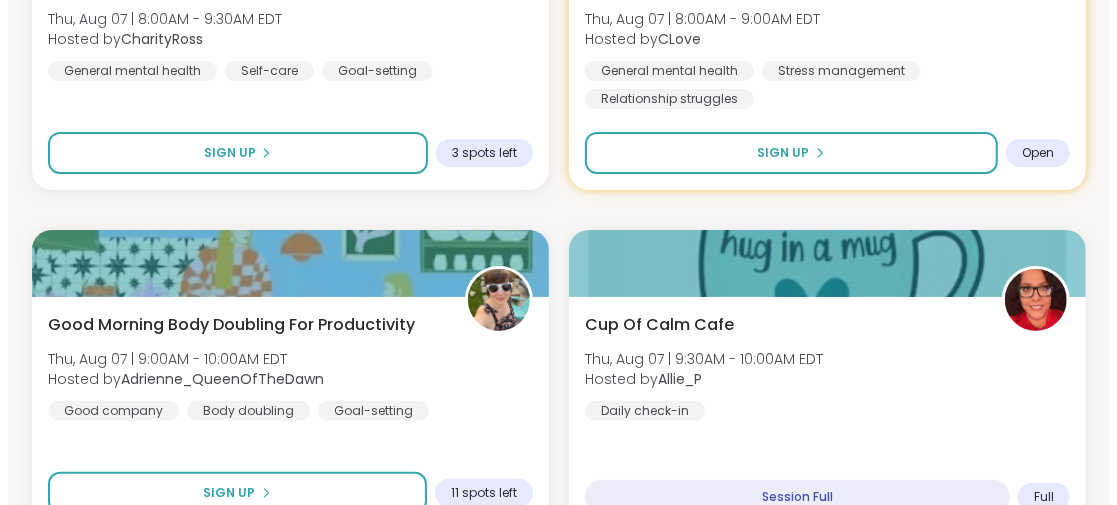 scroll, scrollTop: 3699, scrollLeft: 0, axis: vertical 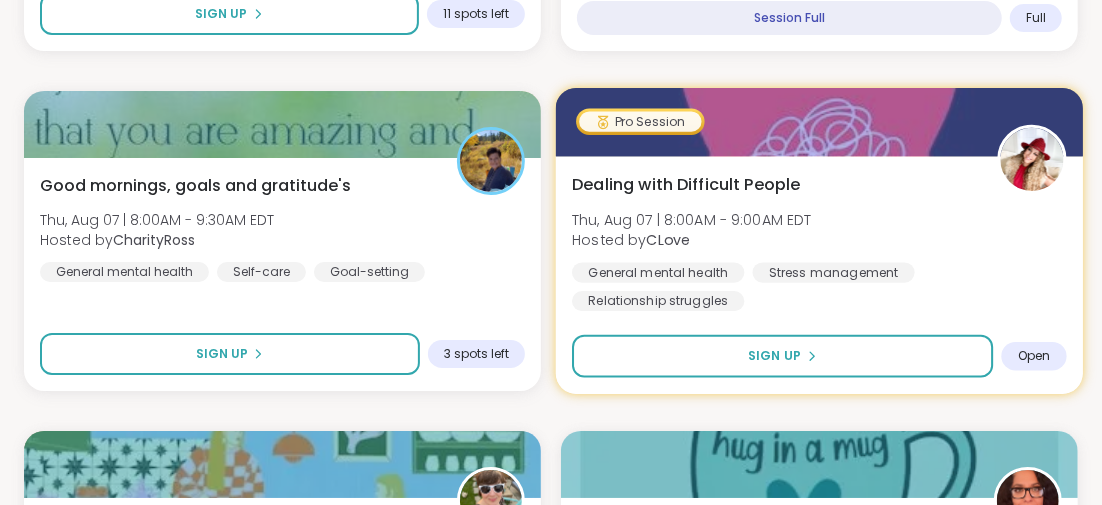 click on "Dealing with Difficult People" at bounding box center [686, 184] 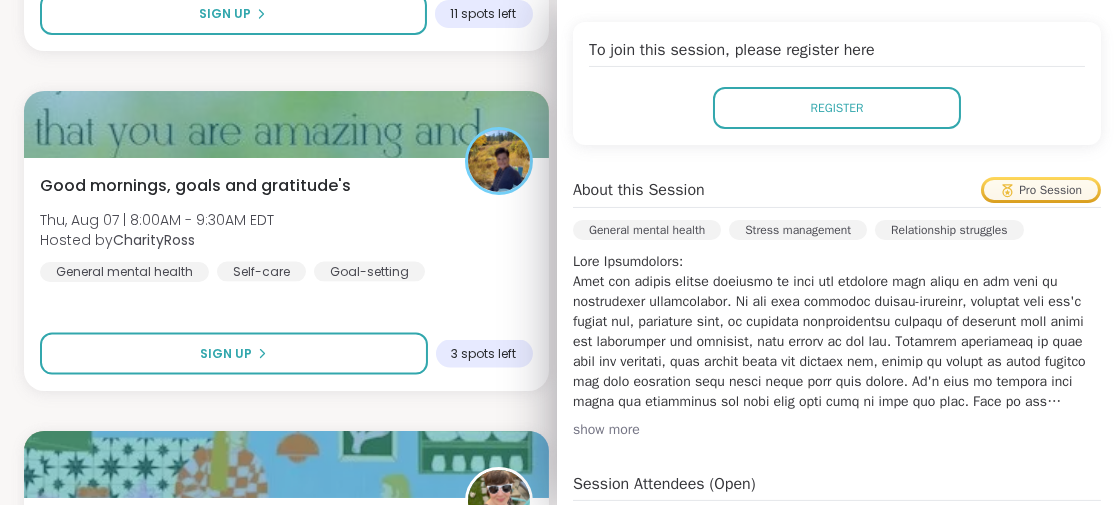 scroll, scrollTop: 300, scrollLeft: 0, axis: vertical 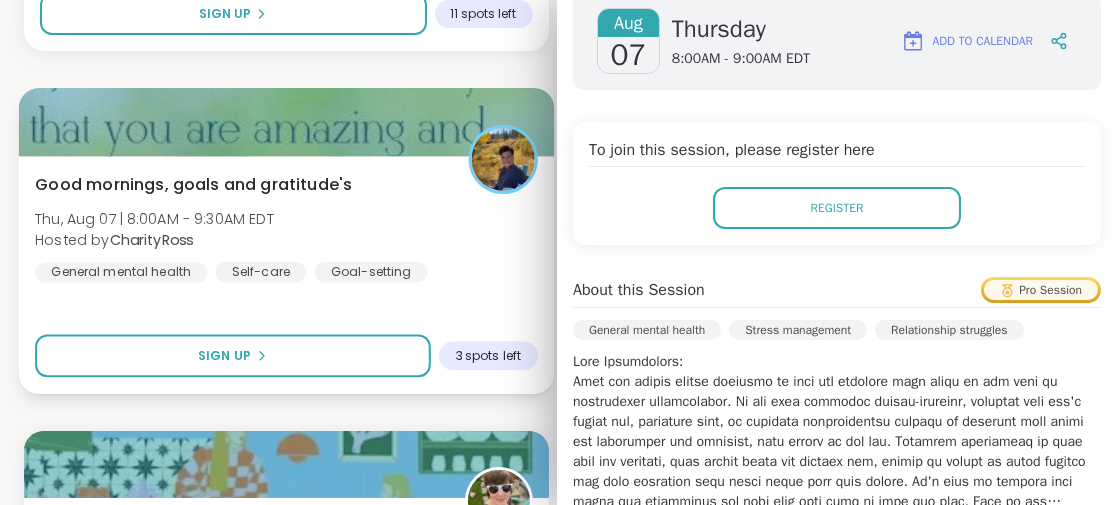 click on "Good mornings, goals and gratitude's [DAY], [MONTH] [DAY] | [TIME] - [TIME] [TIMEZONE] Hosted by  @[USERNAME] General mental health Self-care Goal-setting" at bounding box center [286, 227] 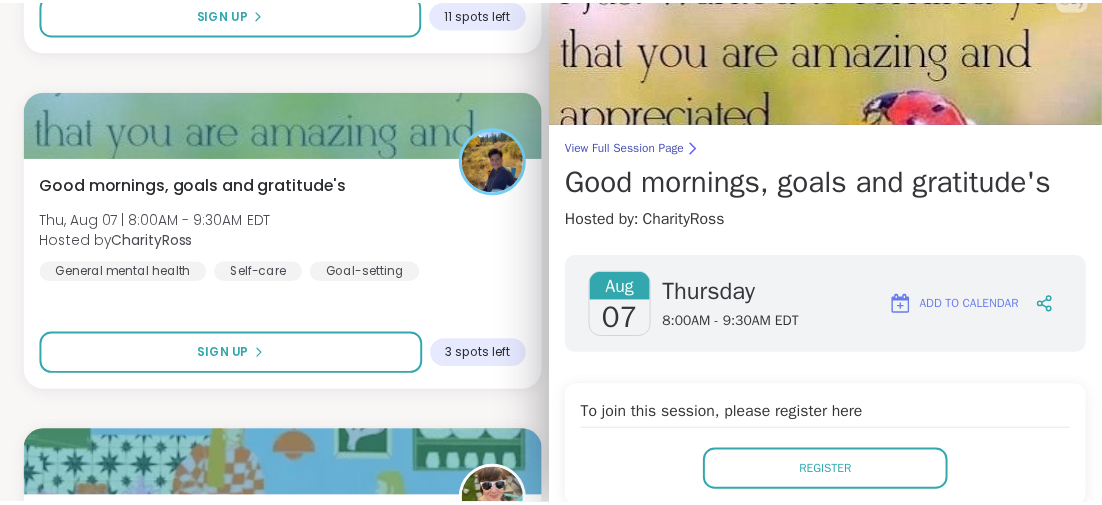 scroll, scrollTop: 0, scrollLeft: 0, axis: both 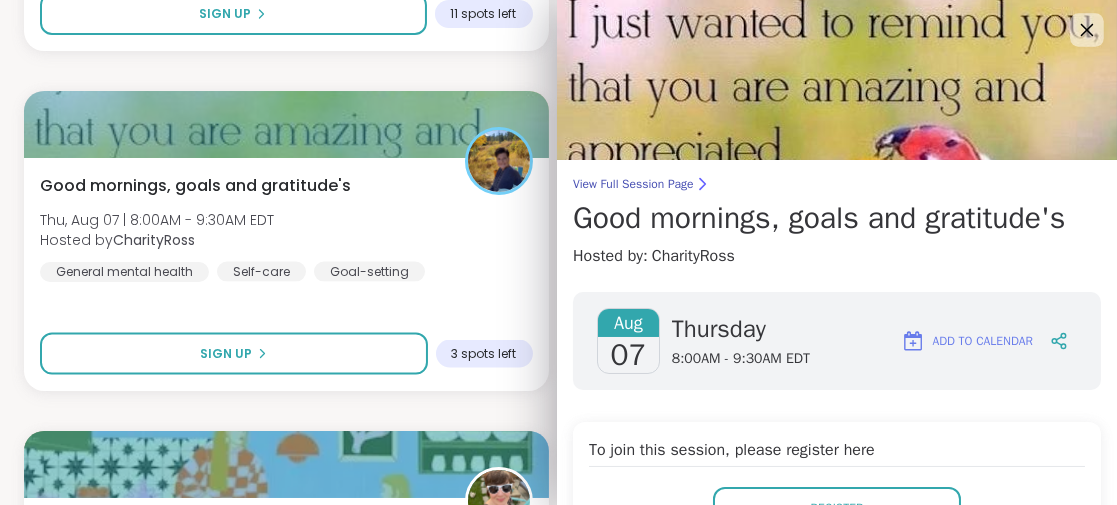 click 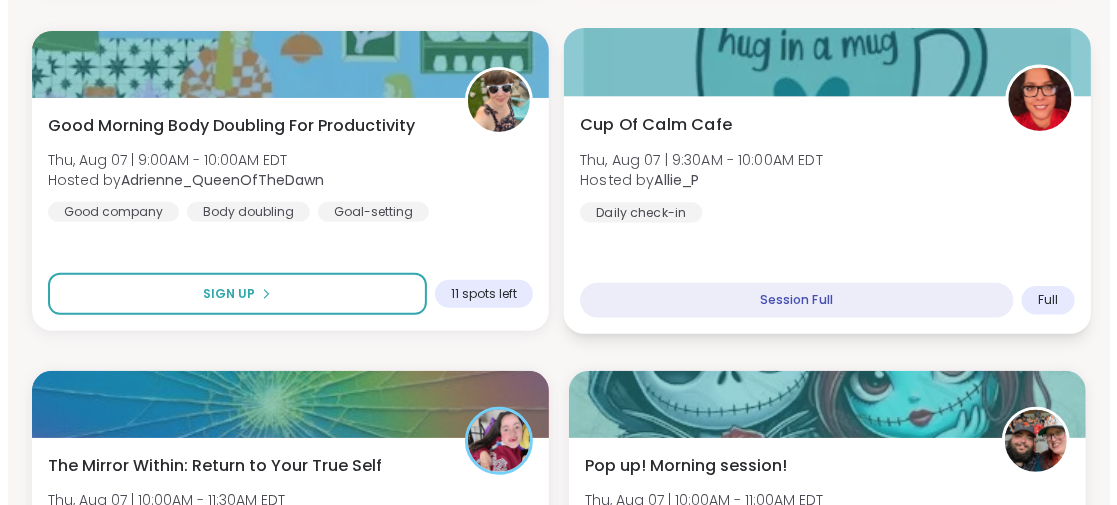 scroll, scrollTop: 4300, scrollLeft: 0, axis: vertical 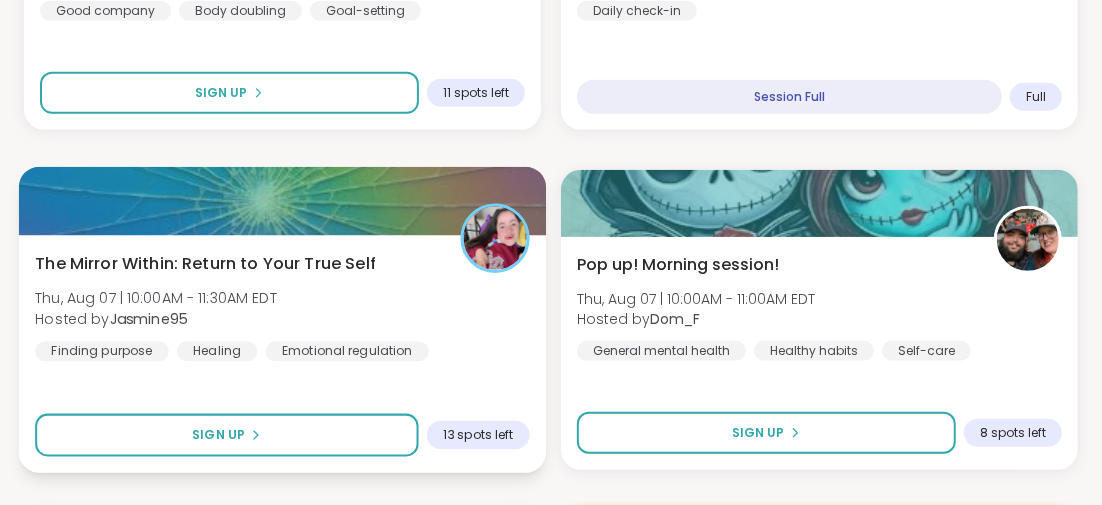 click on "The Mirror Within: Return to Your True Self" at bounding box center [205, 263] 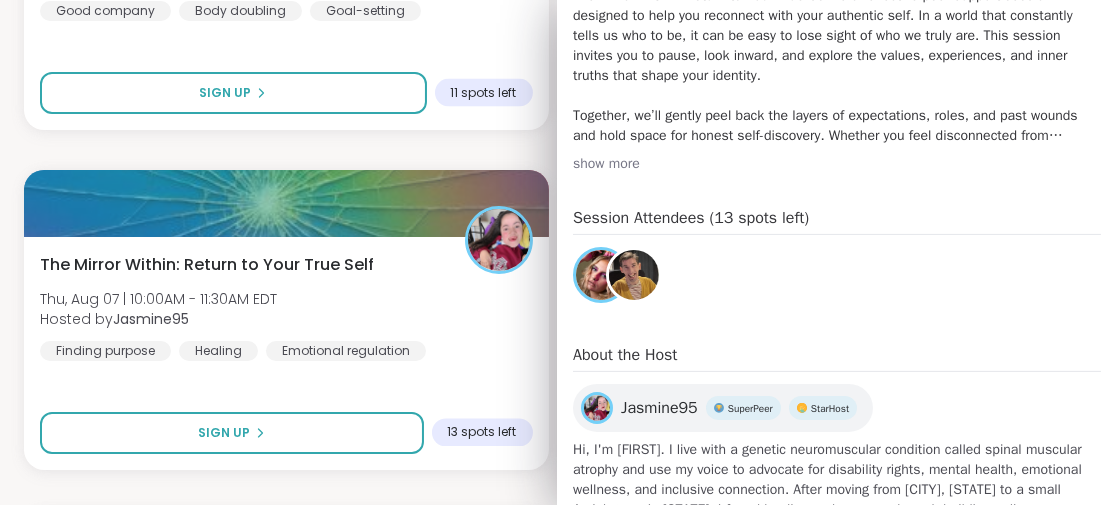 scroll, scrollTop: 782, scrollLeft: 0, axis: vertical 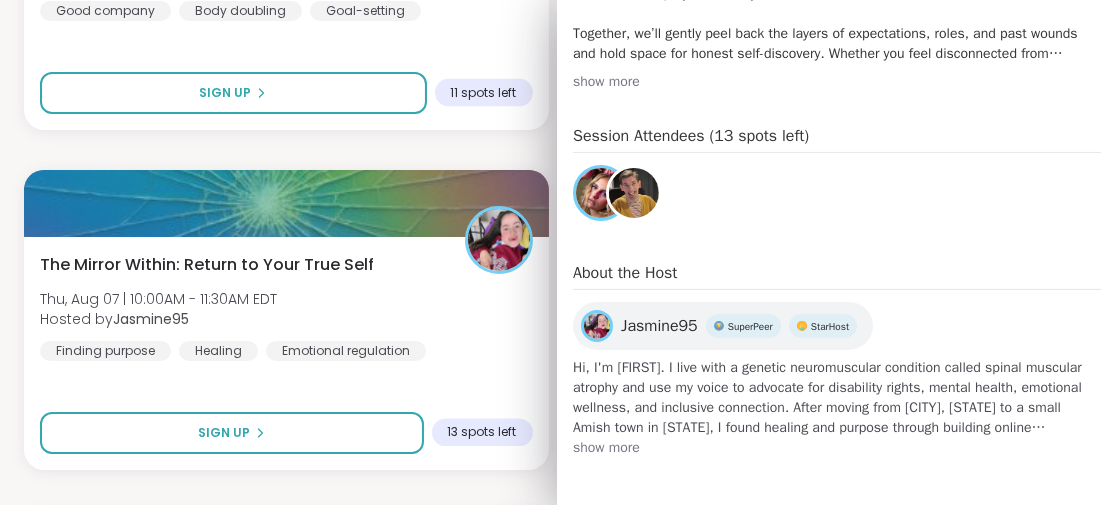 click on "show more" at bounding box center [837, 448] 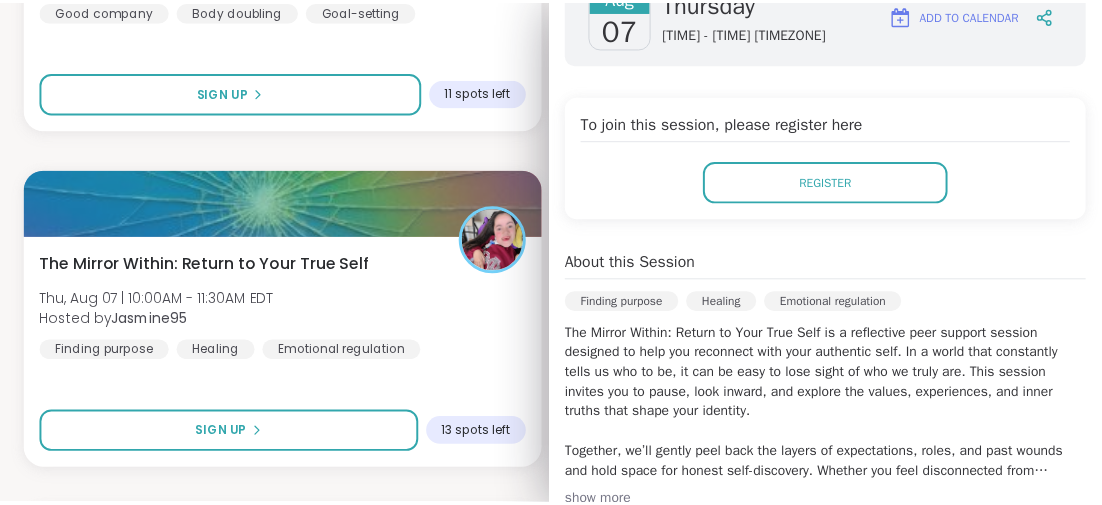 scroll, scrollTop: 461, scrollLeft: 0, axis: vertical 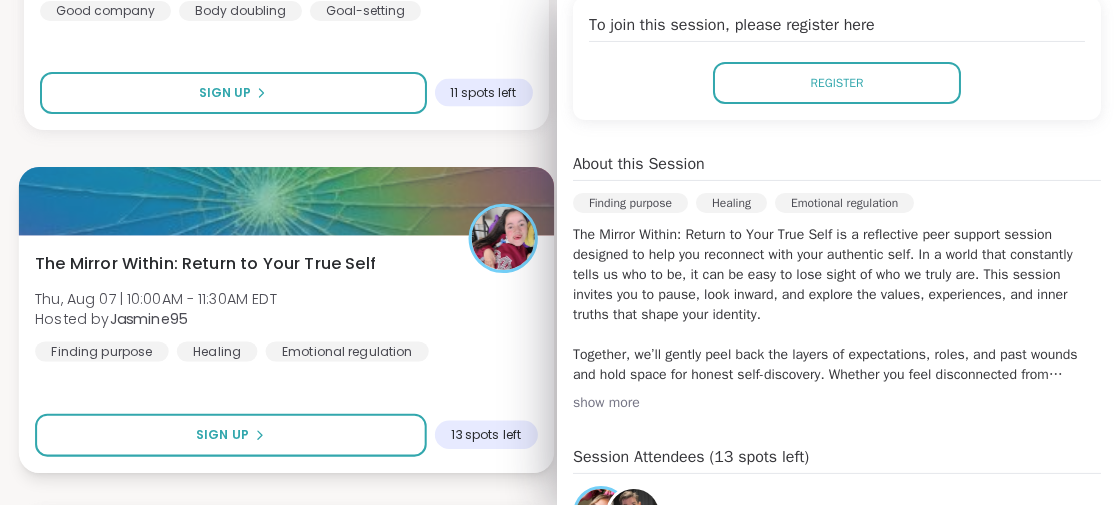 click at bounding box center (286, 201) 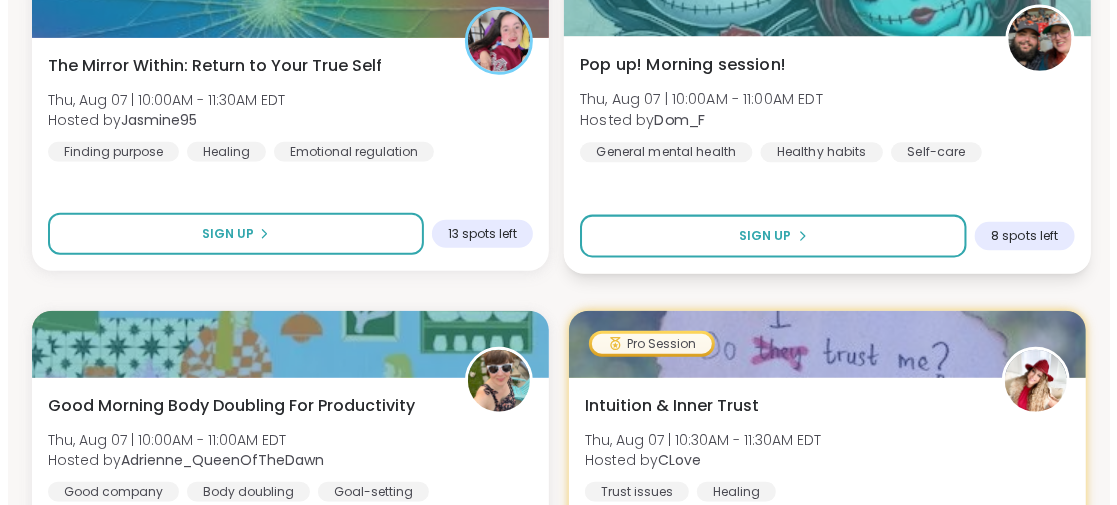 scroll, scrollTop: 4600, scrollLeft: 0, axis: vertical 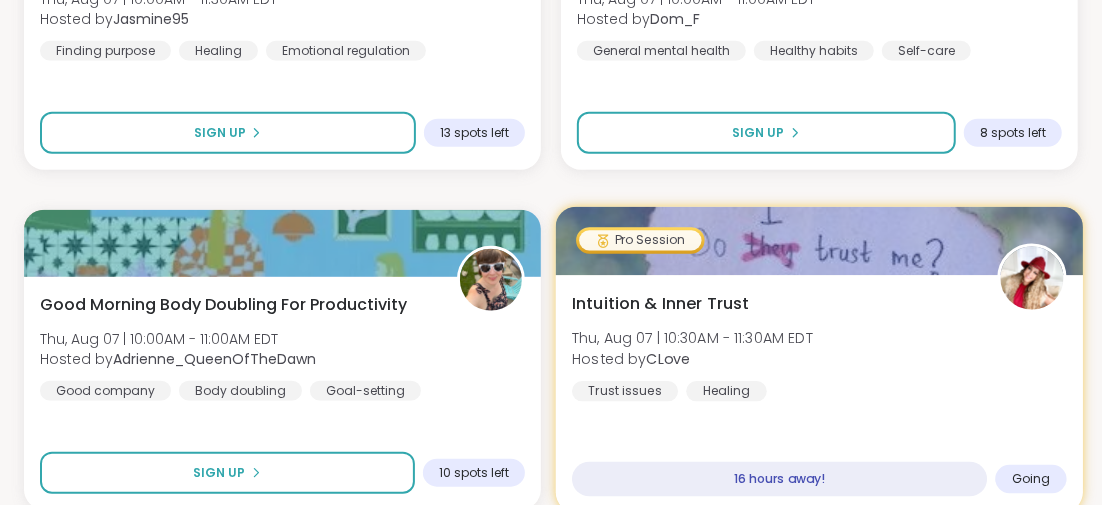 click on "Intuition & Inner Trust" at bounding box center [660, 303] 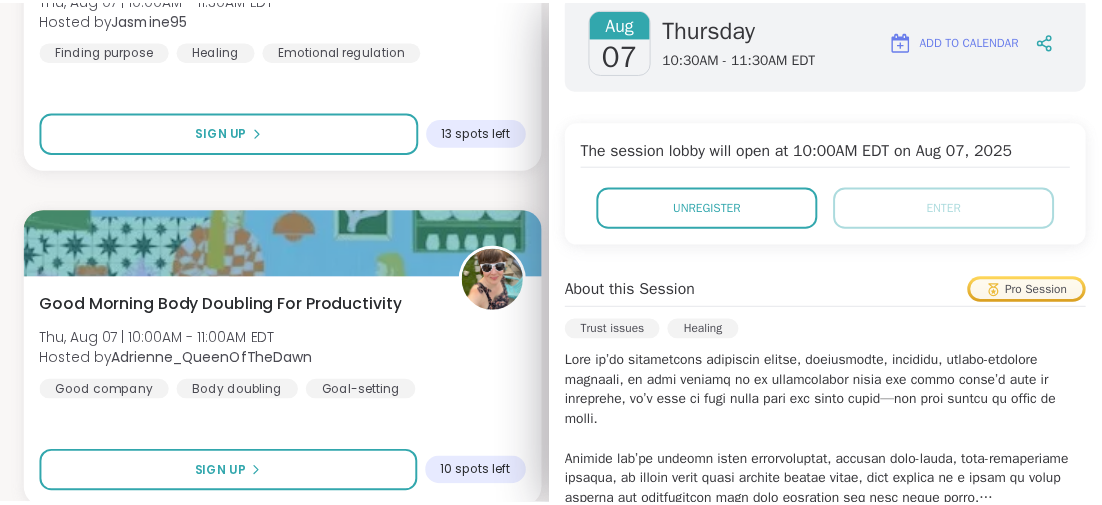 scroll, scrollTop: 0, scrollLeft: 0, axis: both 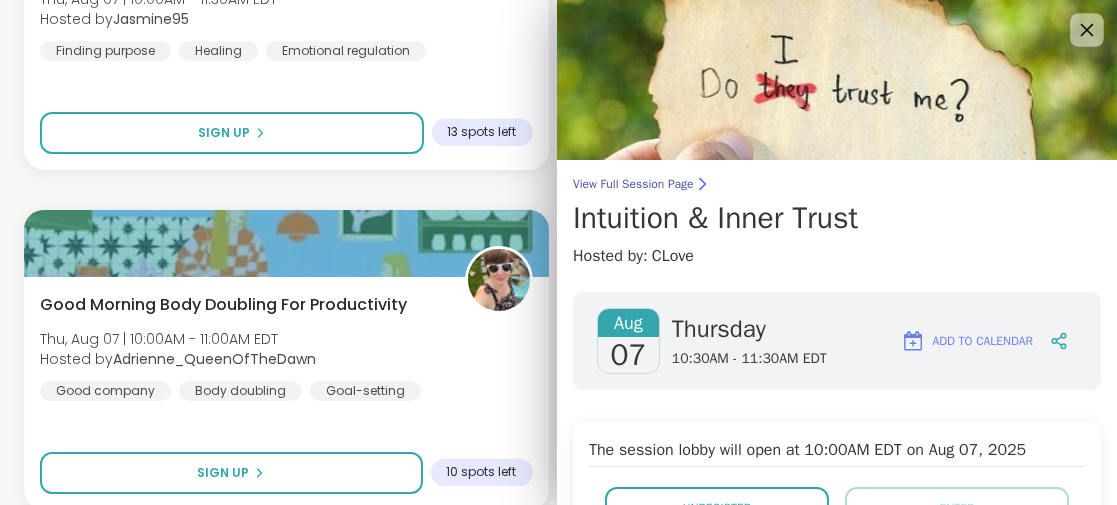 click 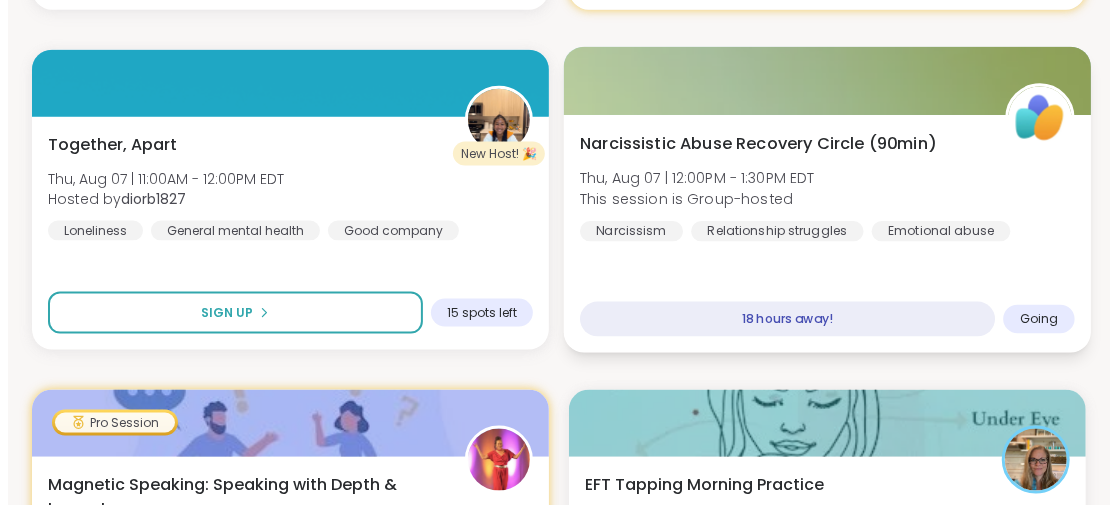 scroll, scrollTop: 5200, scrollLeft: 0, axis: vertical 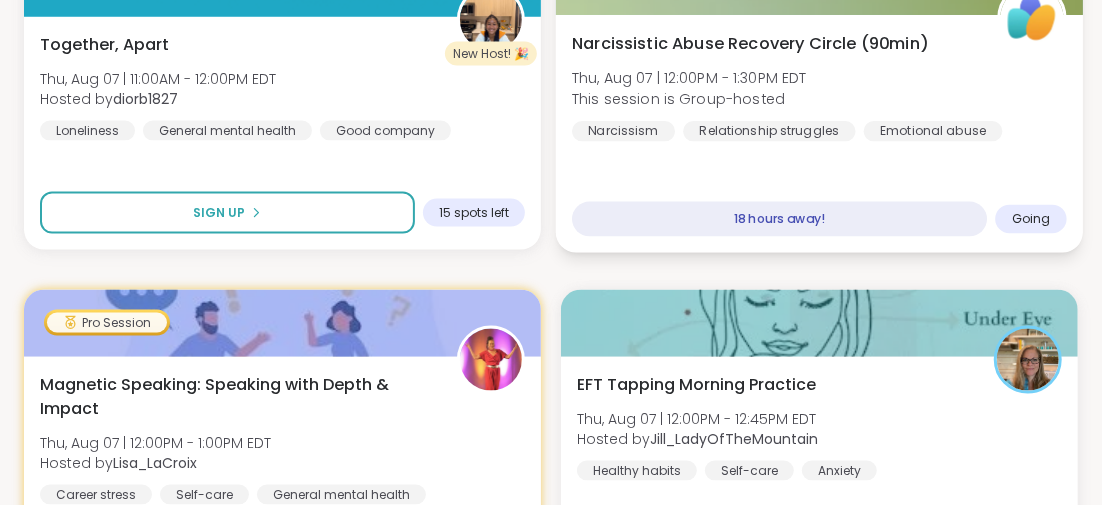 click on "Narcissistic Abuse Recovery Circle (90min)" at bounding box center (750, 43) 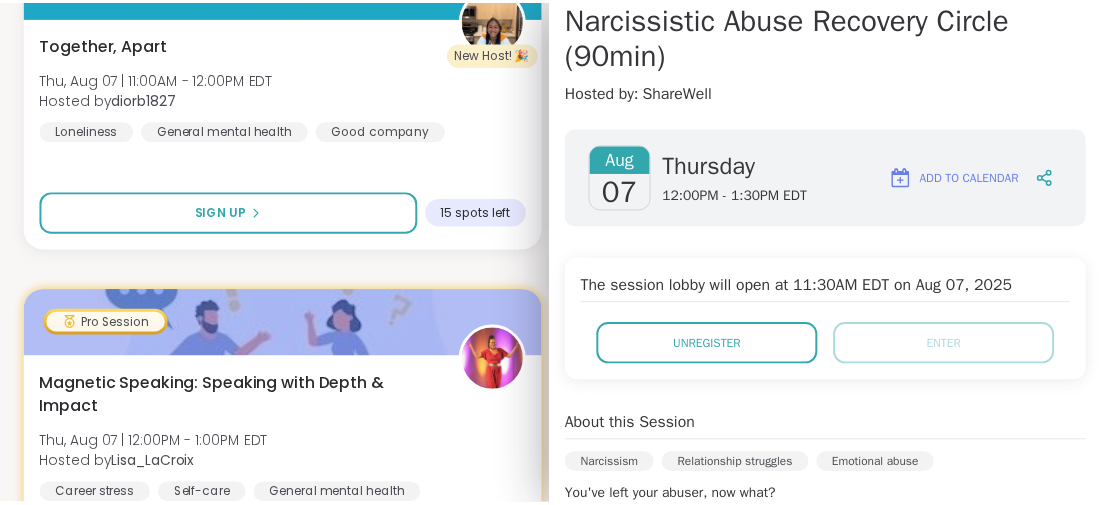 scroll, scrollTop: 0, scrollLeft: 0, axis: both 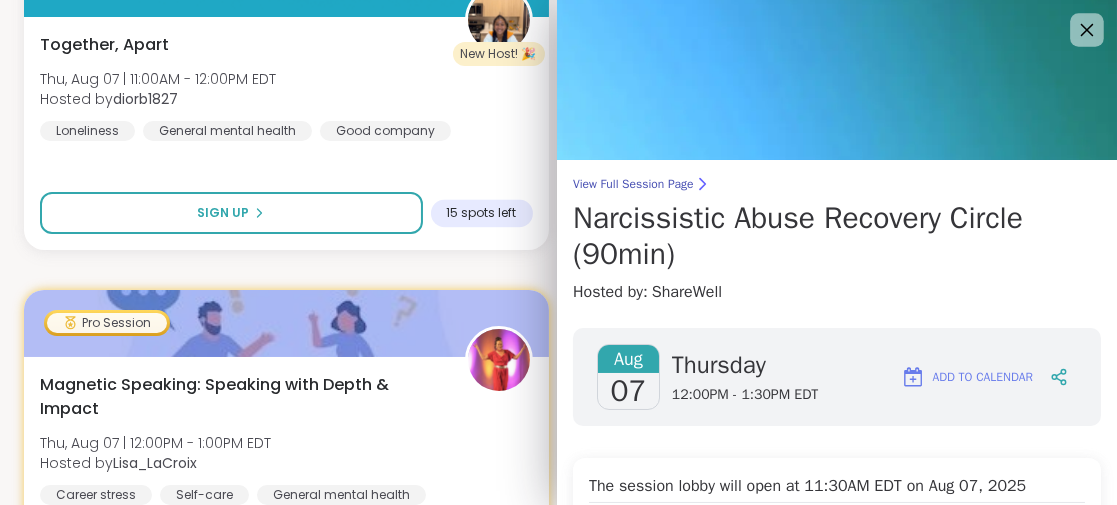 click 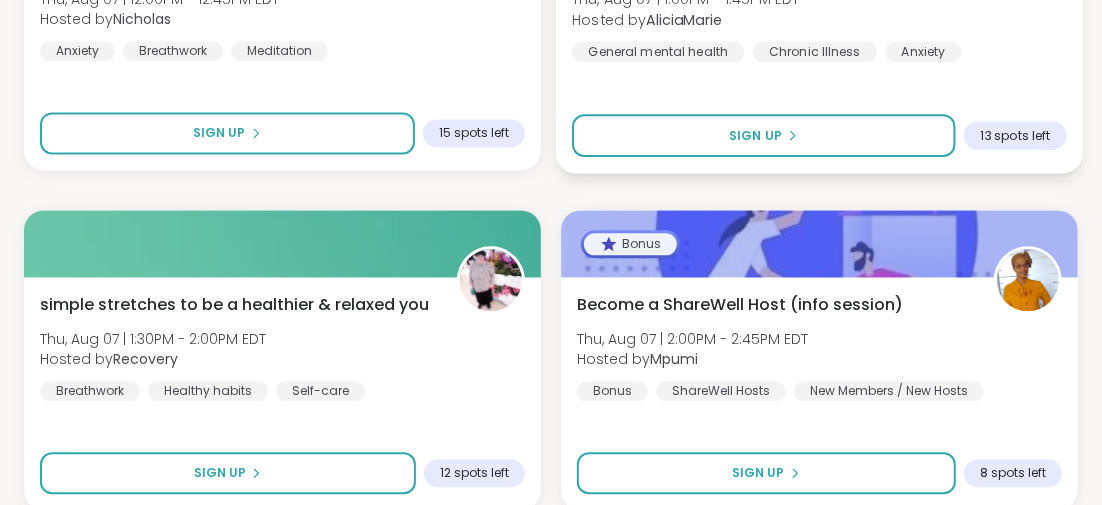 scroll, scrollTop: 6046, scrollLeft: 0, axis: vertical 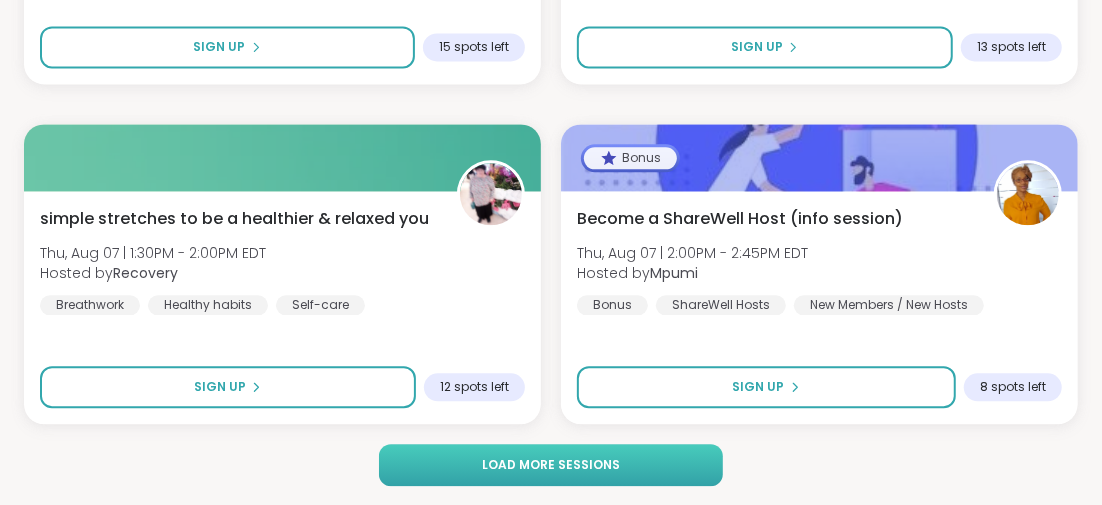 click on "Load more sessions" at bounding box center (551, 465) 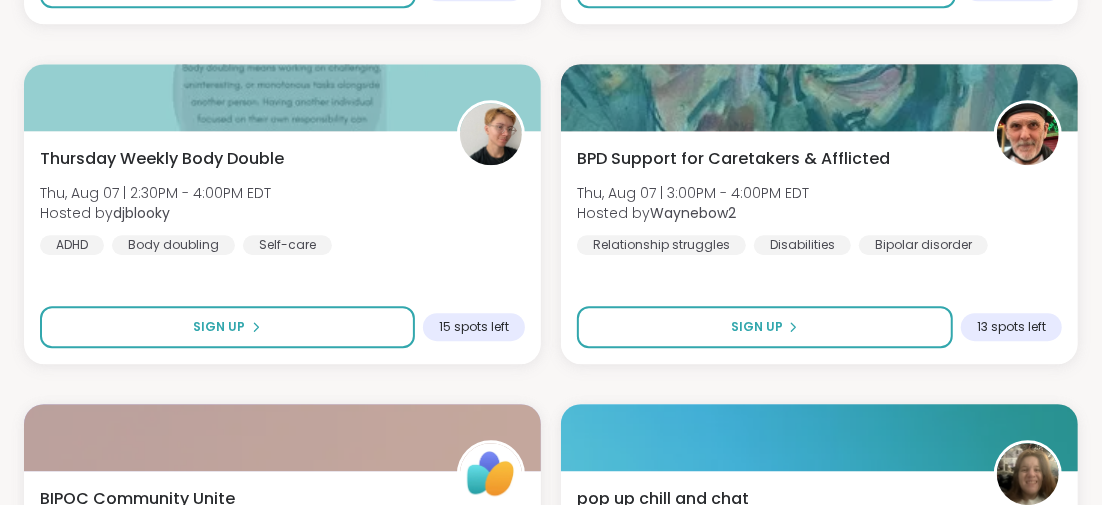 scroll, scrollTop: 6546, scrollLeft: 0, axis: vertical 